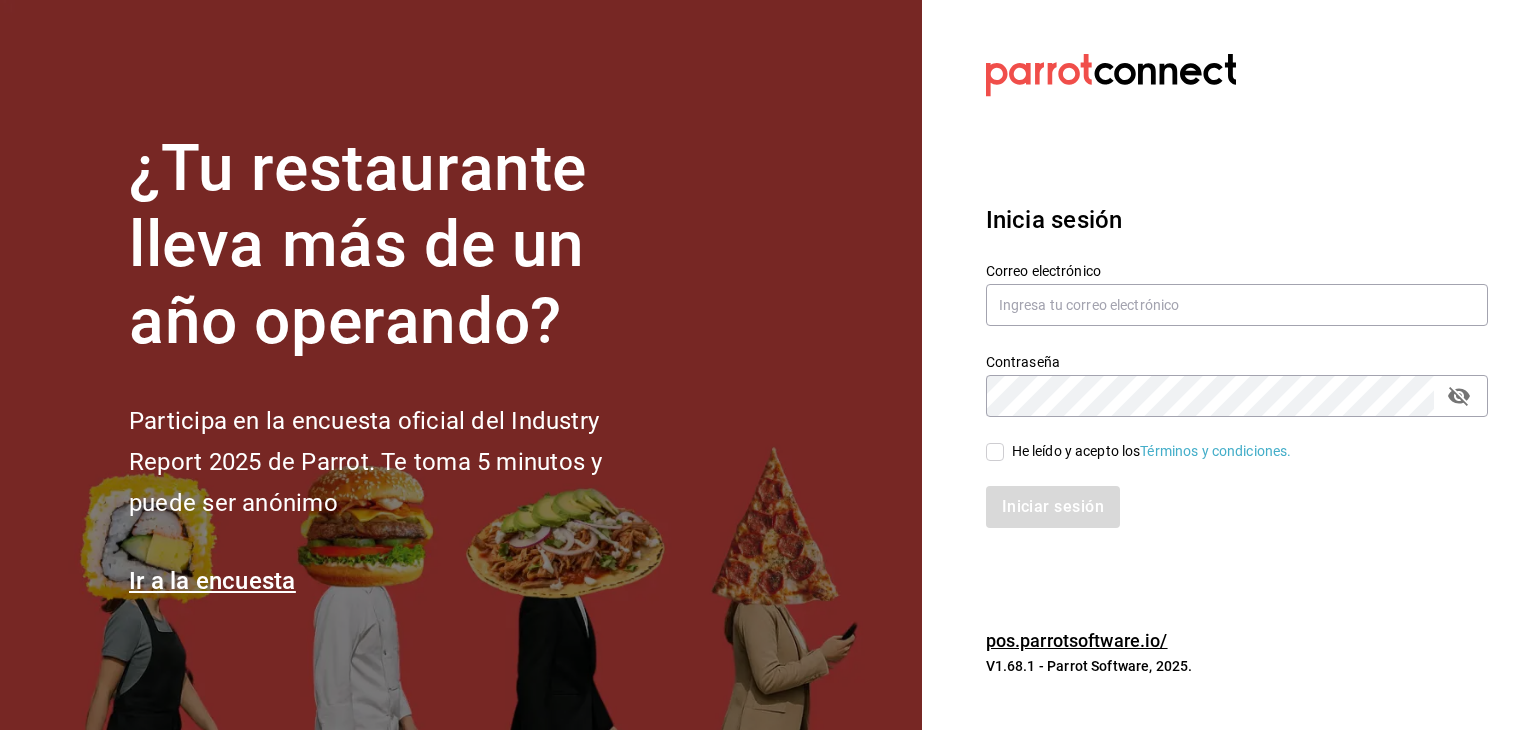 scroll, scrollTop: 0, scrollLeft: 0, axis: both 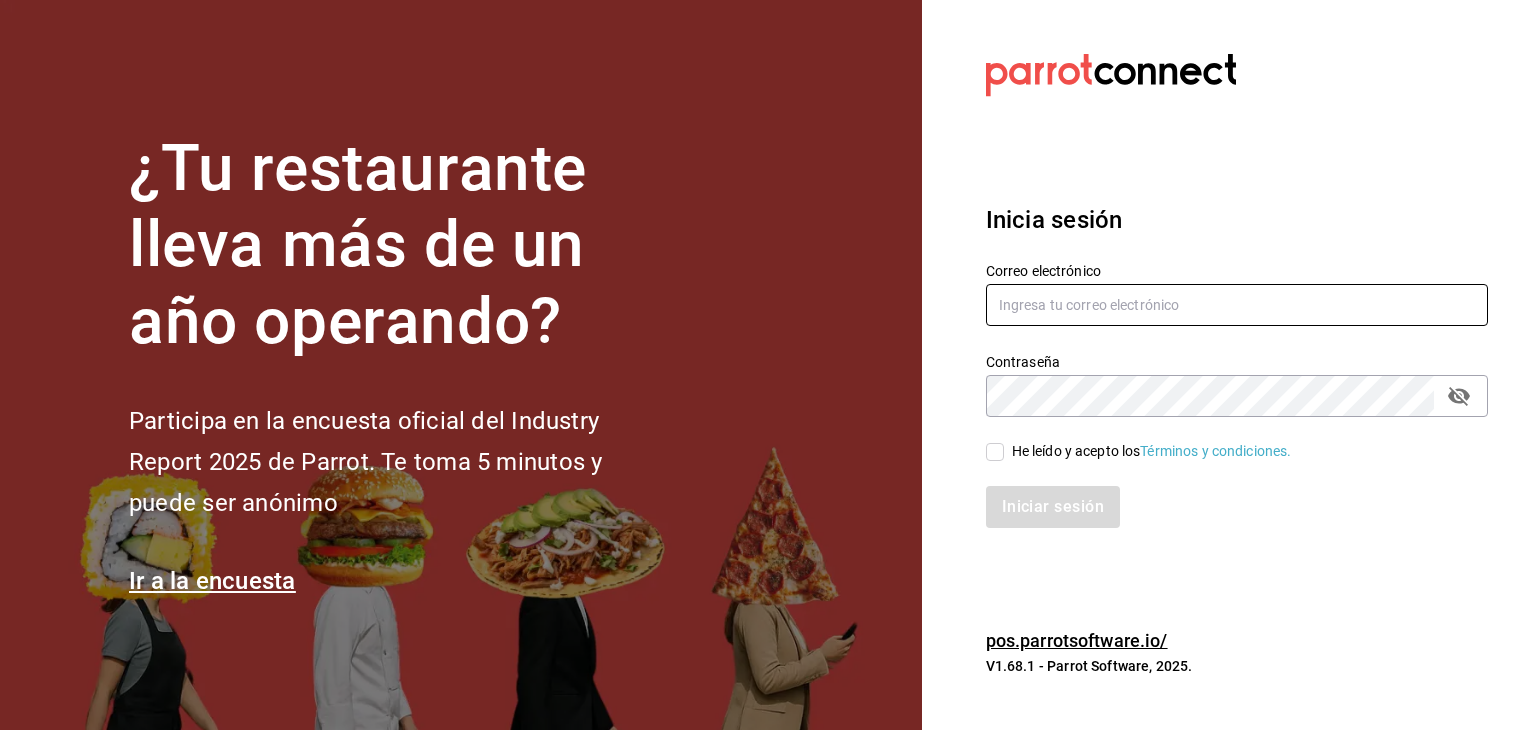 type on "[EMAIL]" 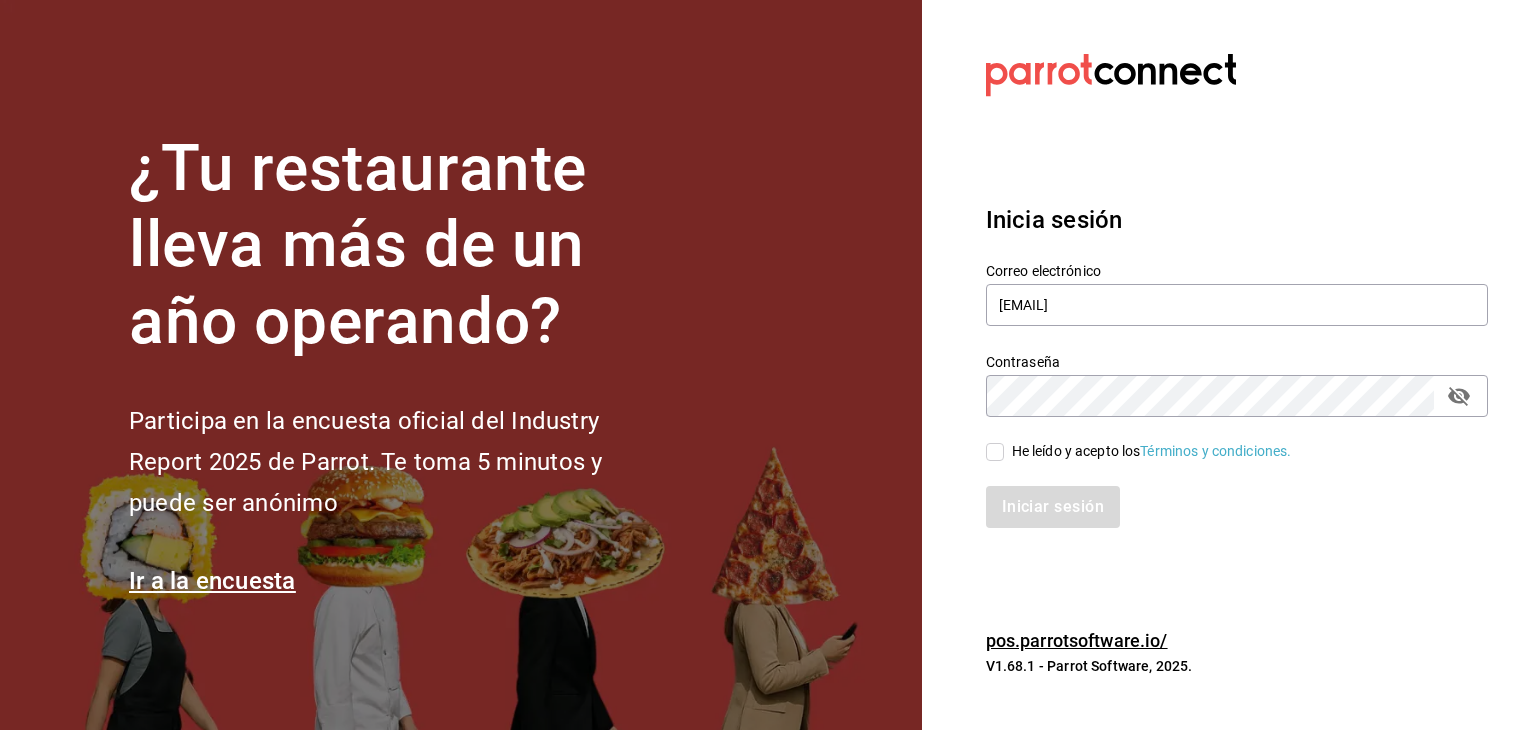 click on "He leído y acepto los  Términos y condiciones." at bounding box center (995, 452) 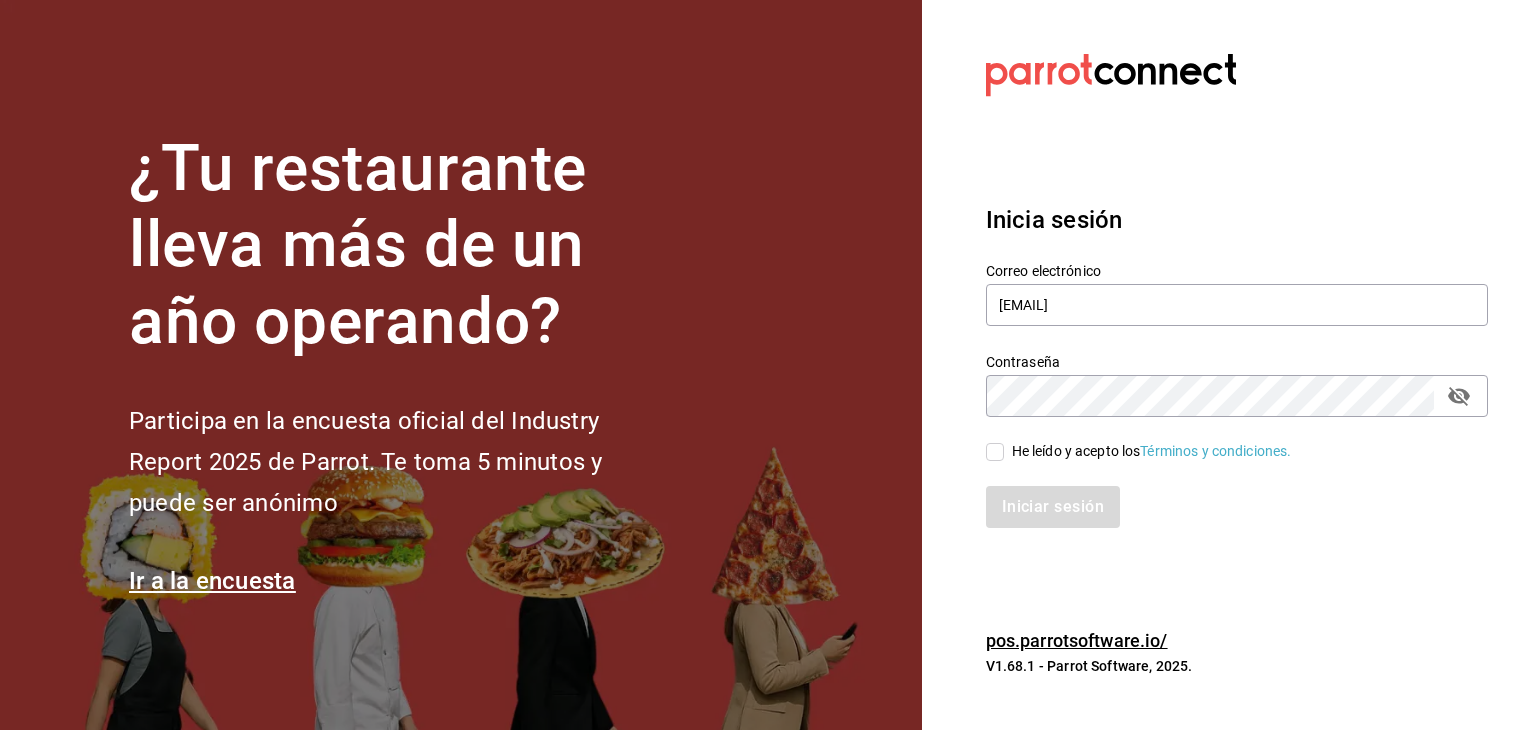 checkbox on "true" 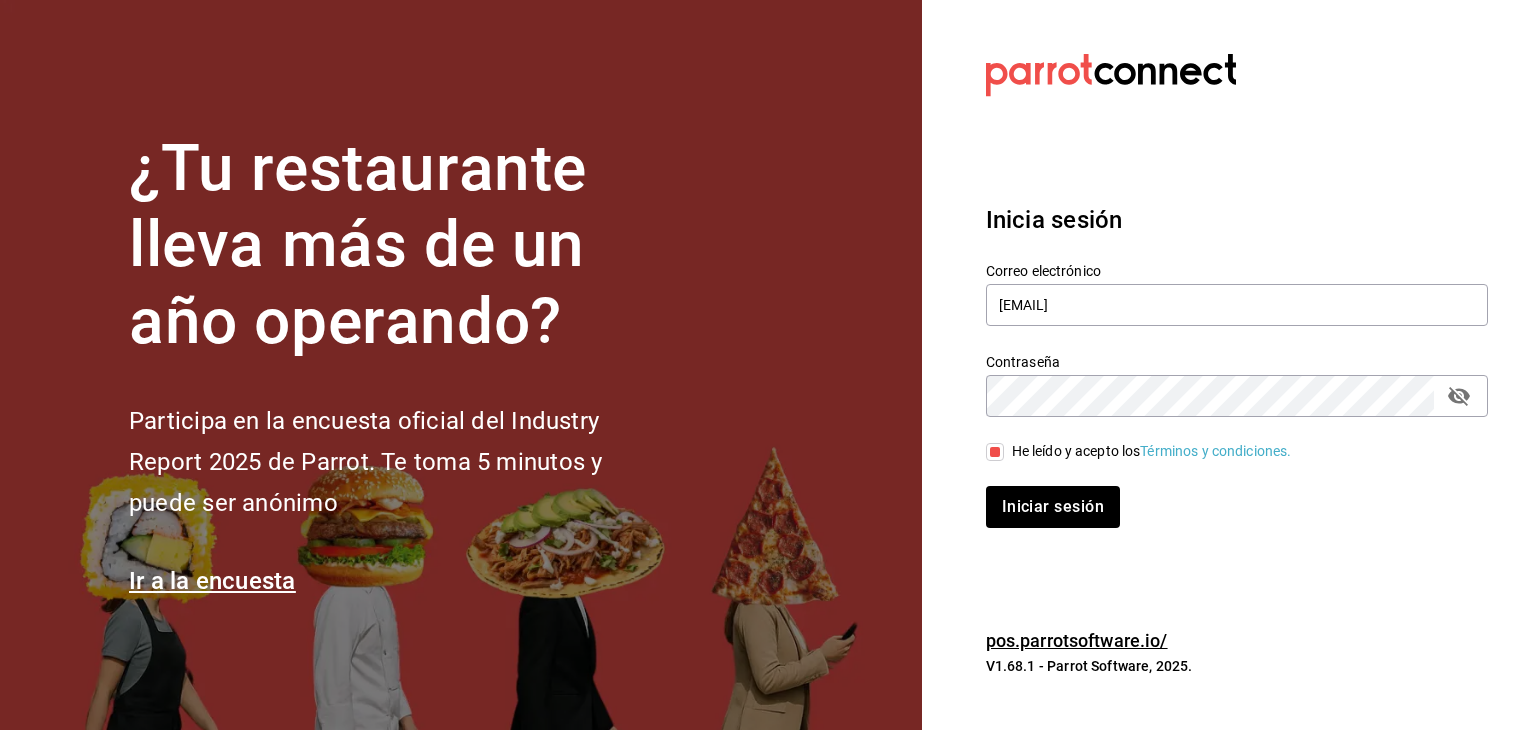 click on "Inicia sesión Correo electrónico [EMAIL] Contraseña Contraseña He leído y acepto los Términos y condiciones. Iniciar sesión" at bounding box center (1237, 365) 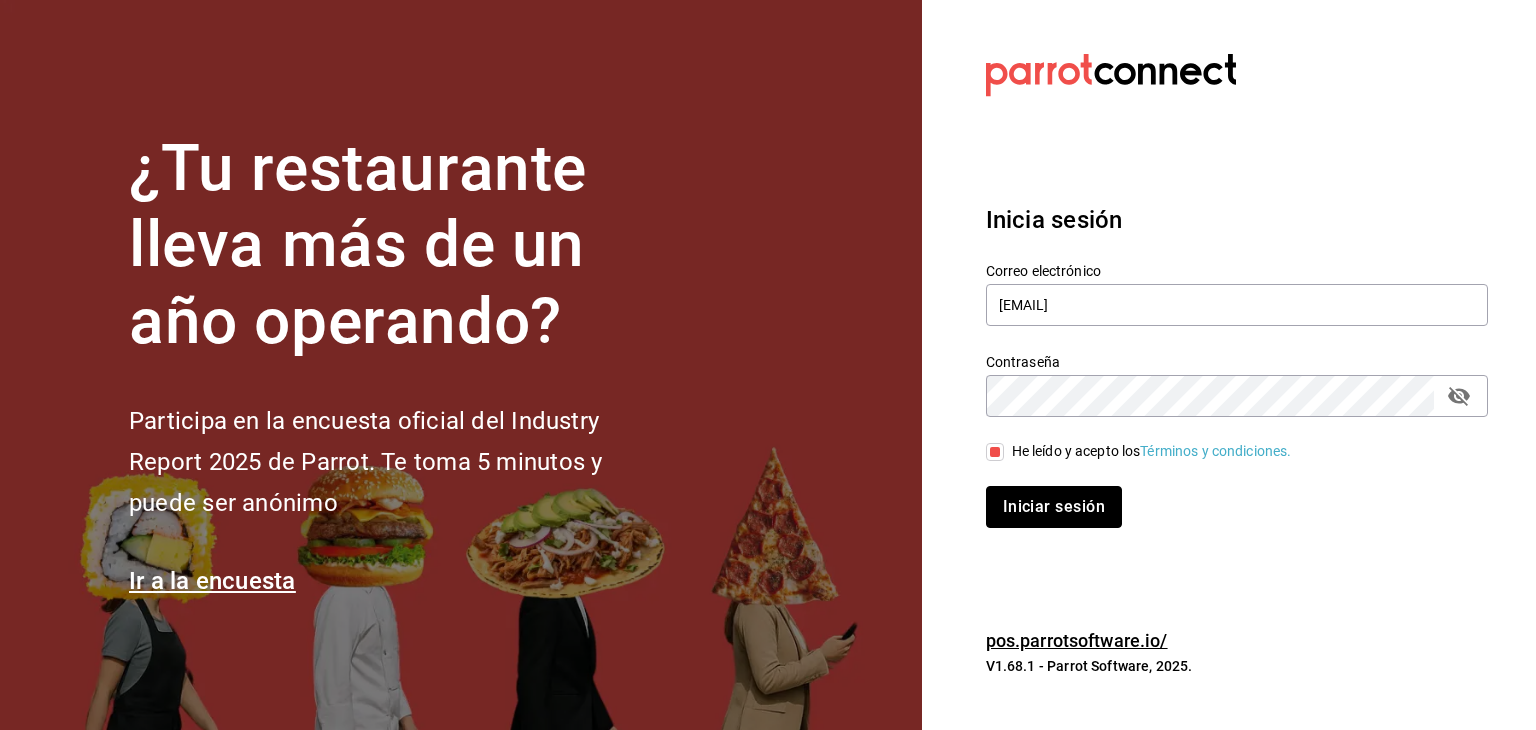 click on "Iniciar sesión" at bounding box center (1054, 507) 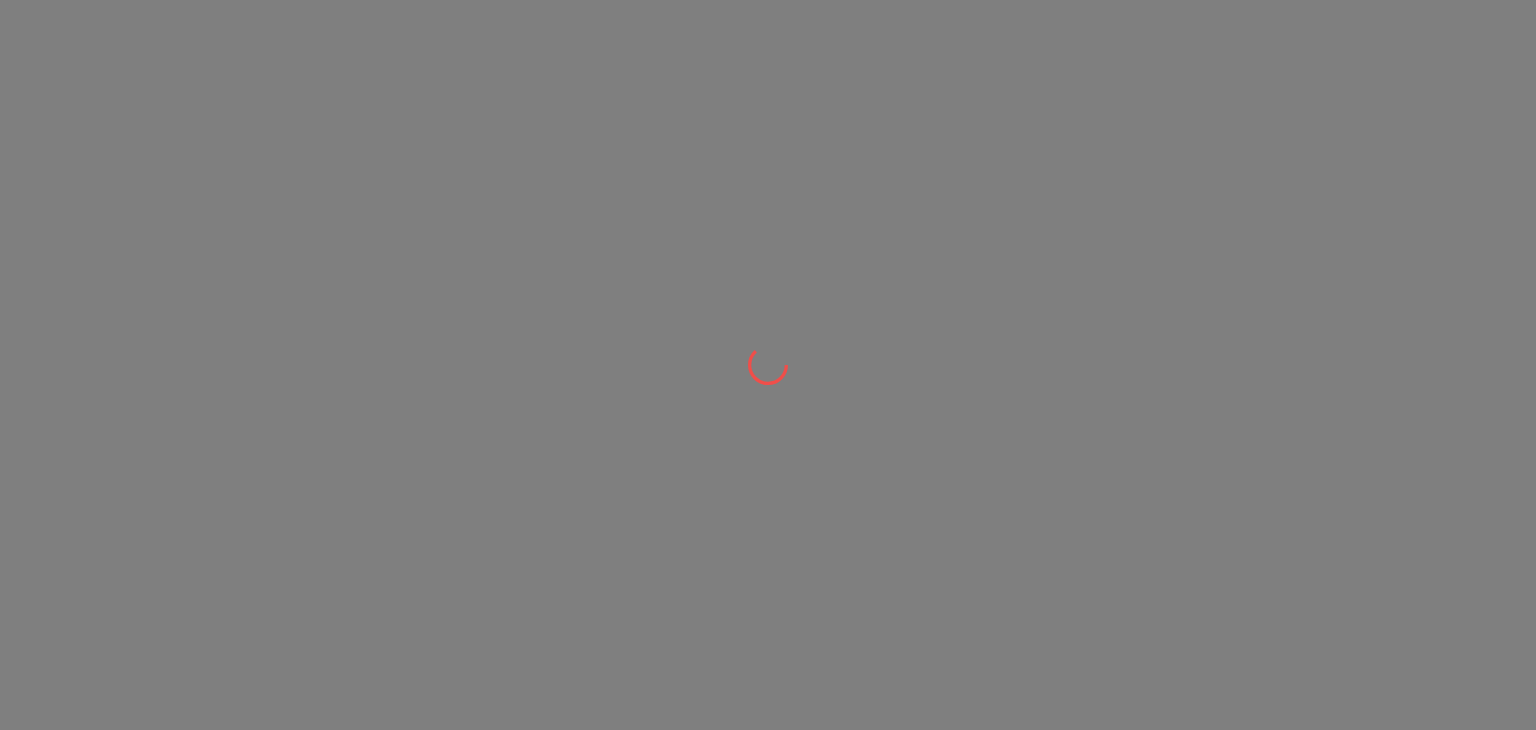 scroll, scrollTop: 0, scrollLeft: 0, axis: both 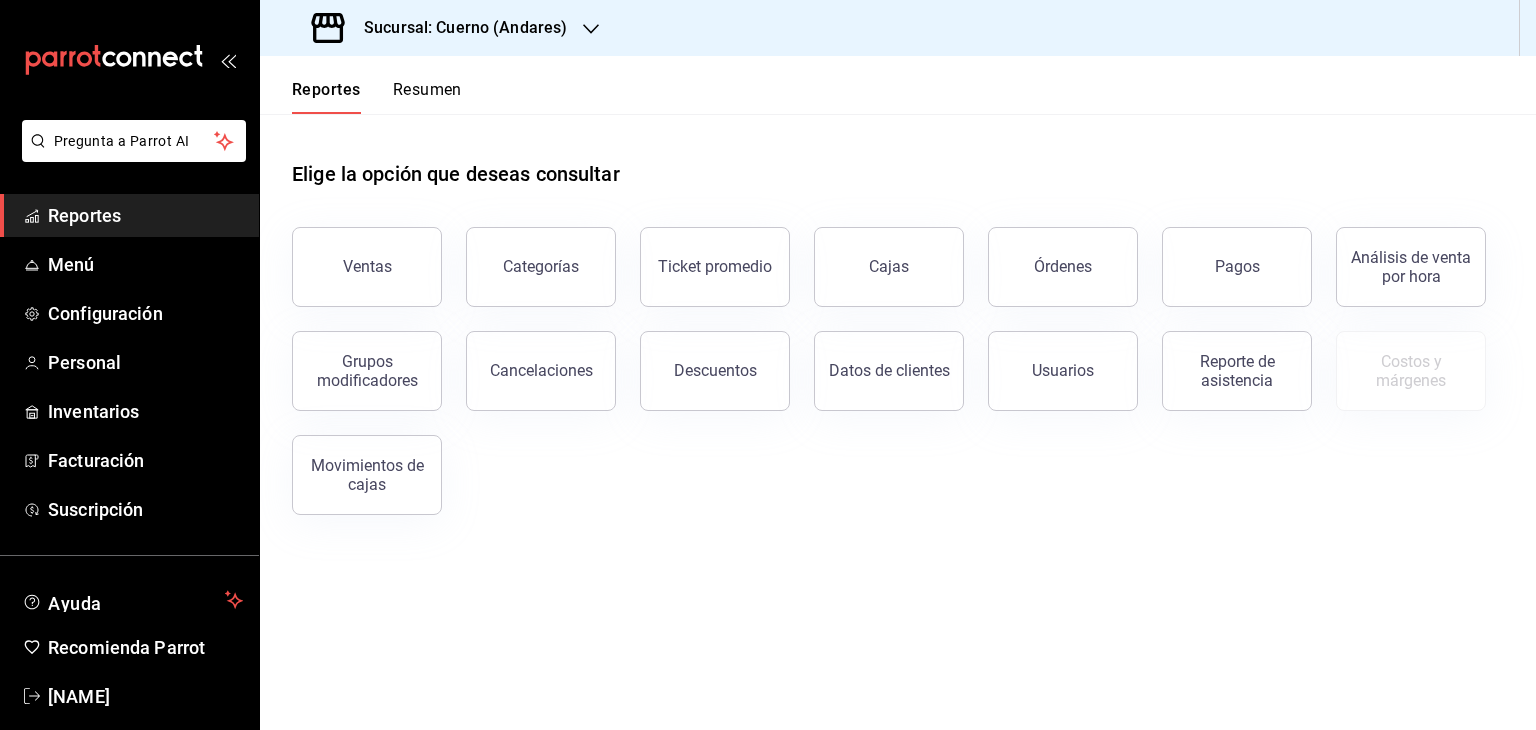 click on "Sucursal: Cuerno (Andares)" at bounding box center [457, 28] 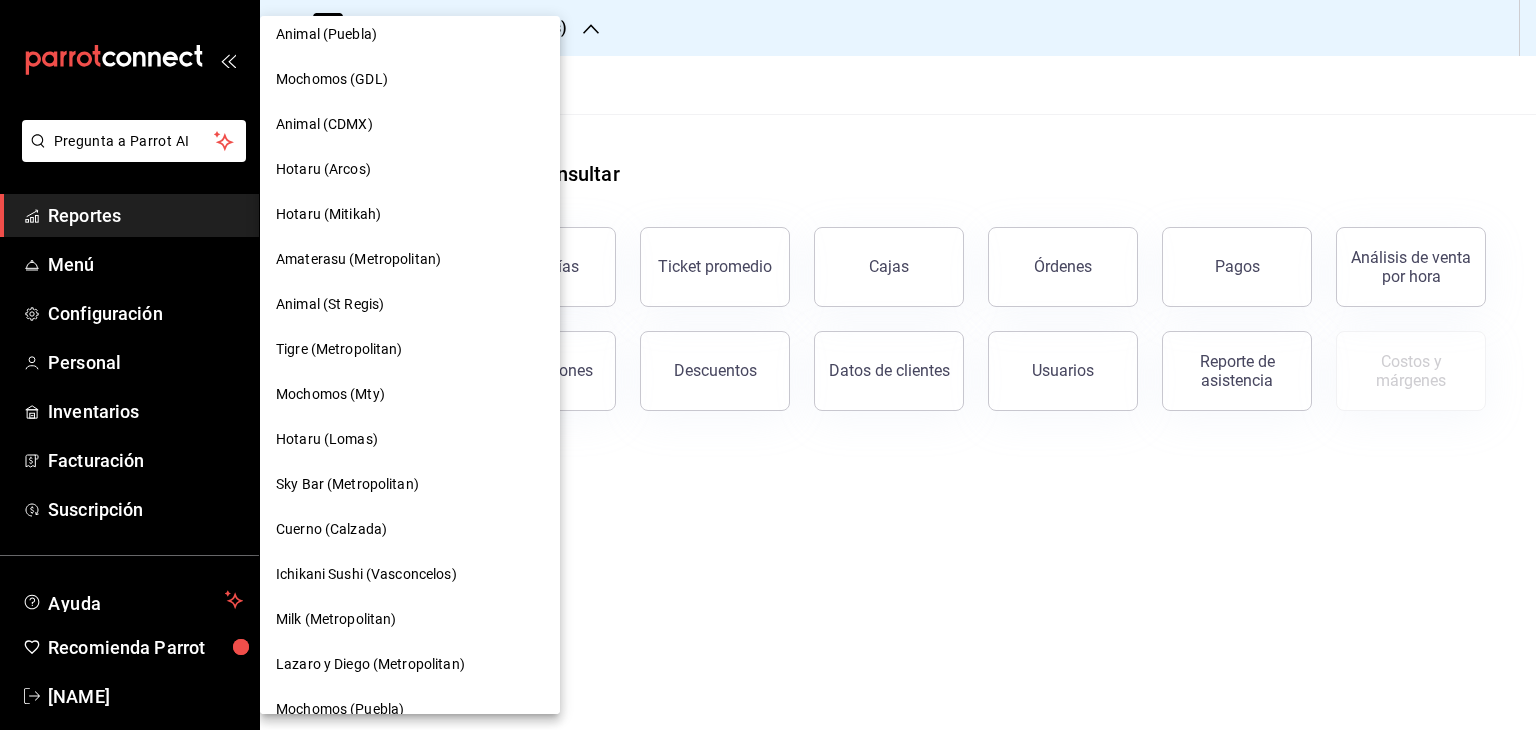 scroll, scrollTop: 800, scrollLeft: 0, axis: vertical 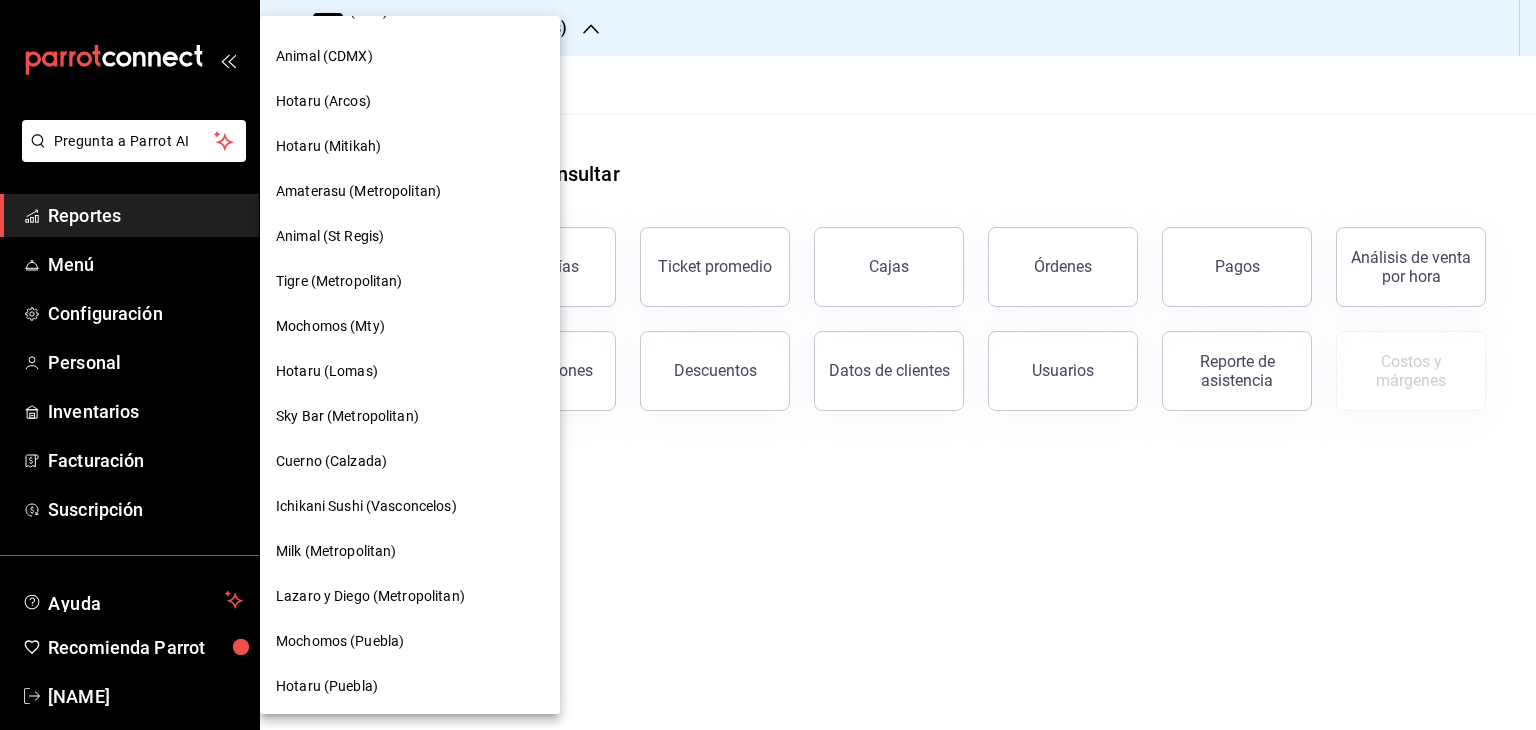 click on "Mochomos (Mty)" at bounding box center [410, 326] 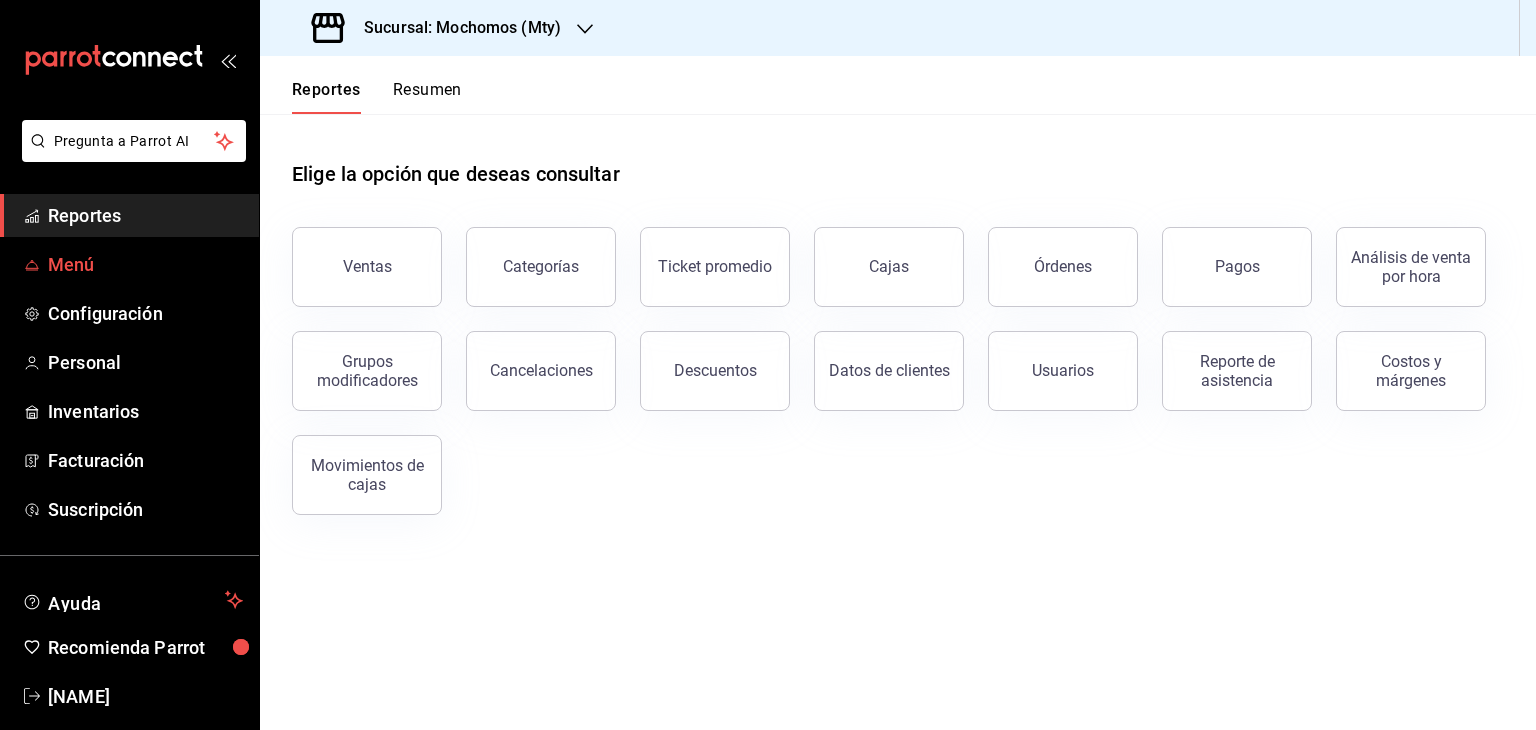 click on "Menú" at bounding box center (145, 264) 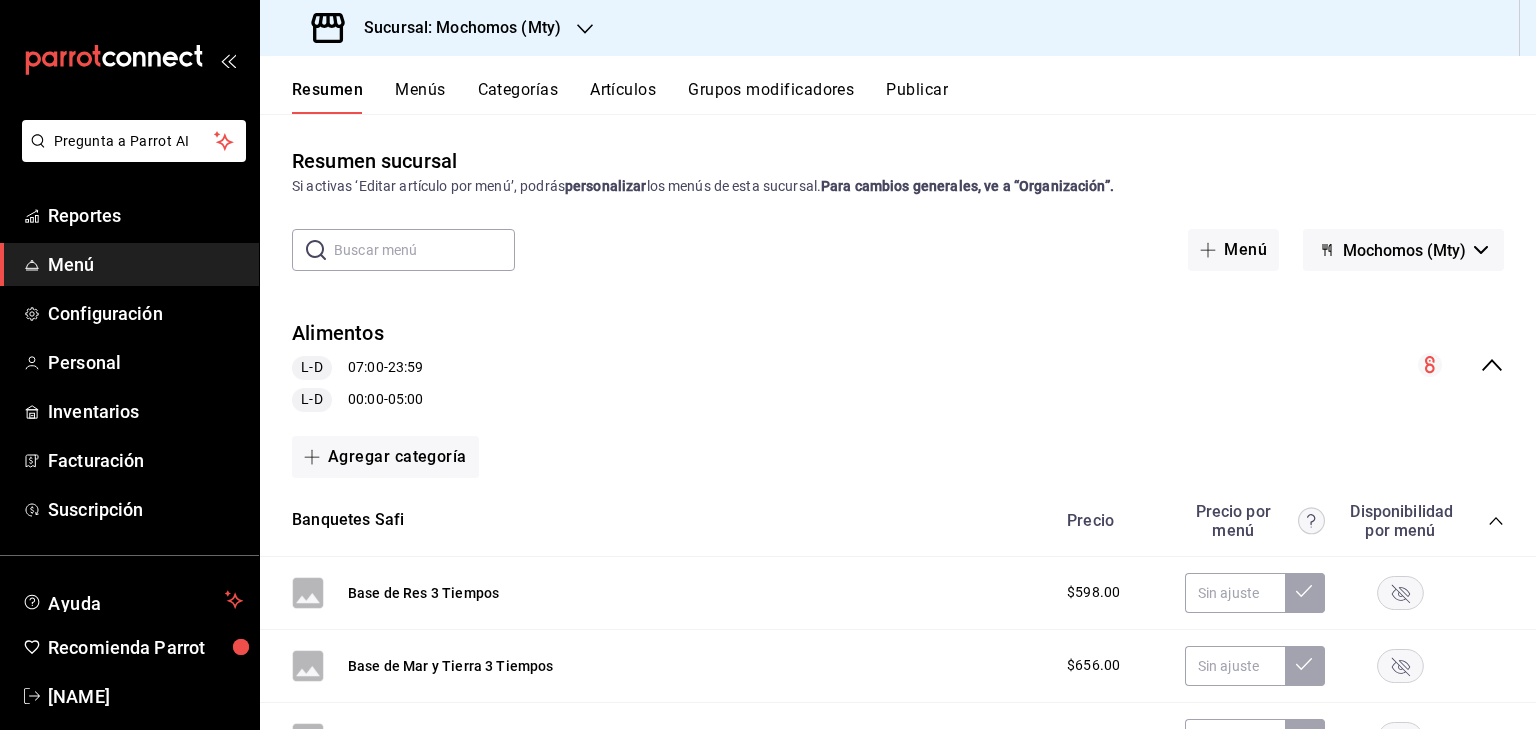 click on "Artículos" at bounding box center [623, 97] 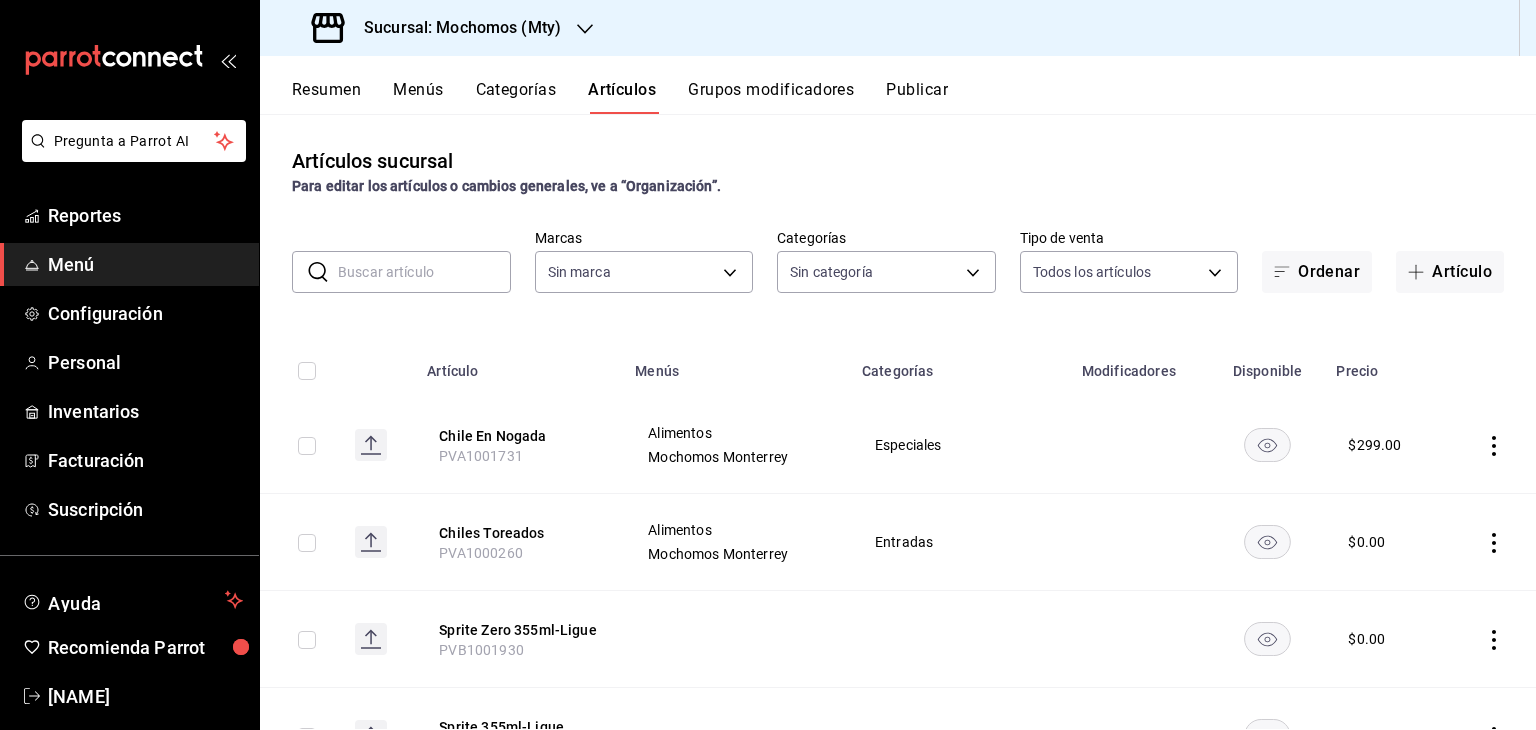 type on "b352ad34-a903-4246-b8b1-197398375429" 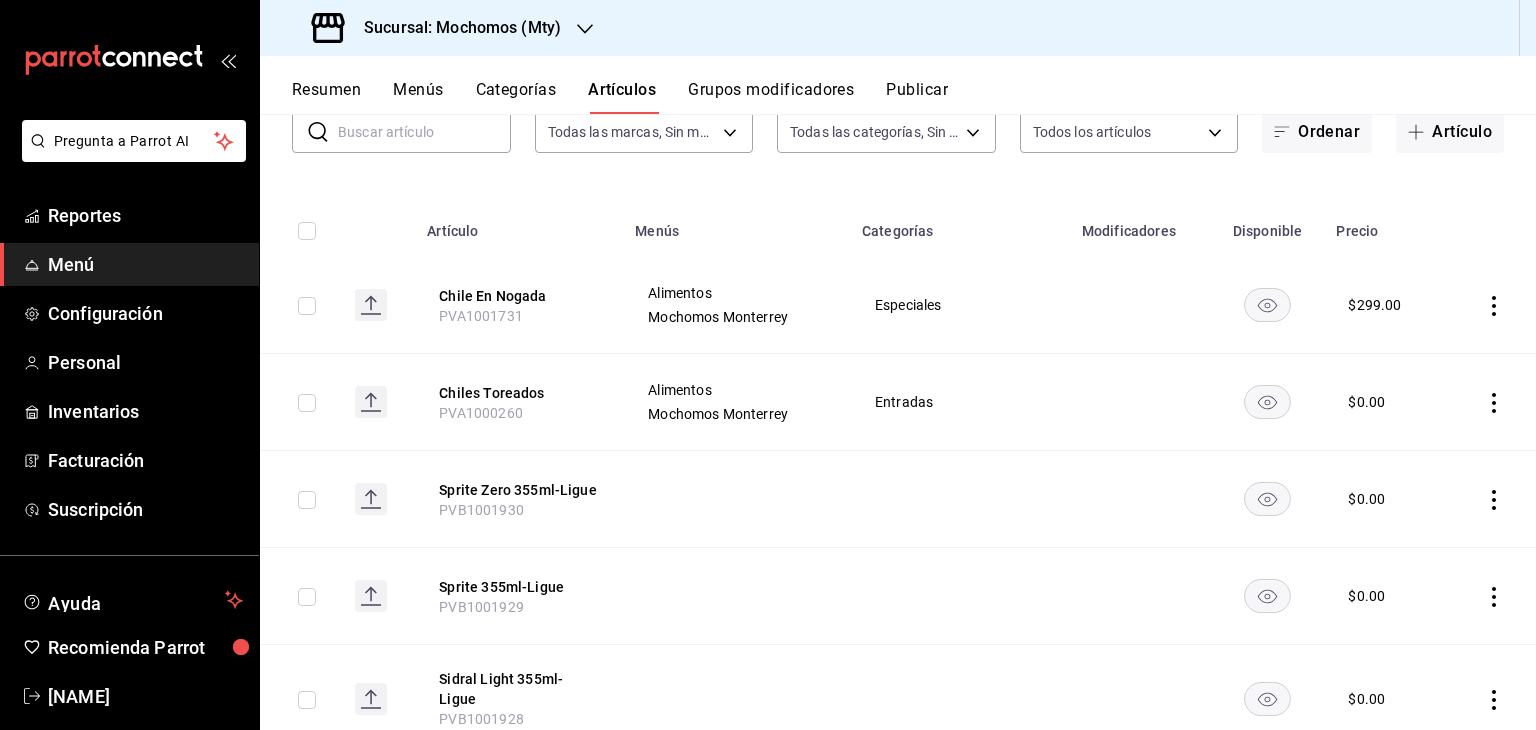 scroll, scrollTop: 0, scrollLeft: 0, axis: both 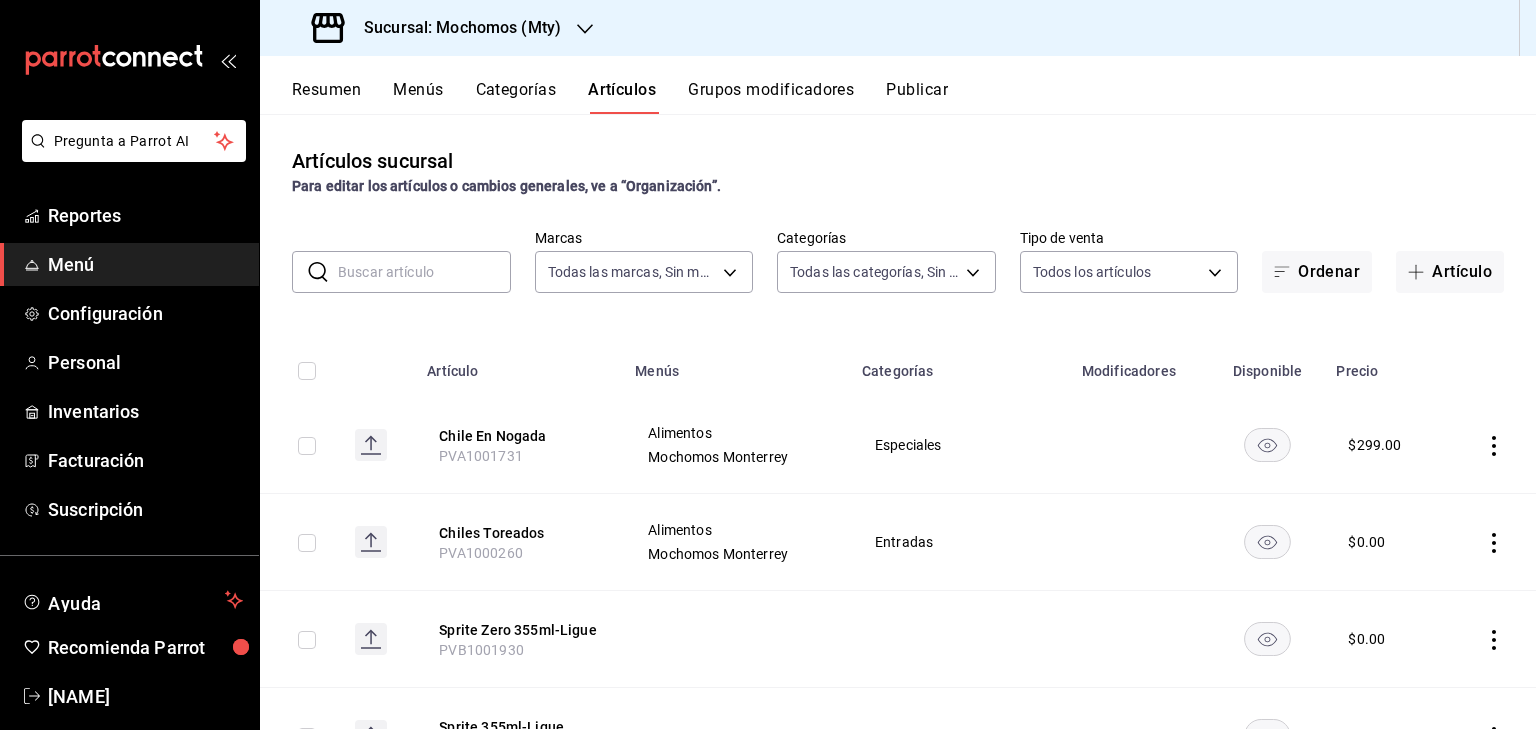 click at bounding box center [424, 272] 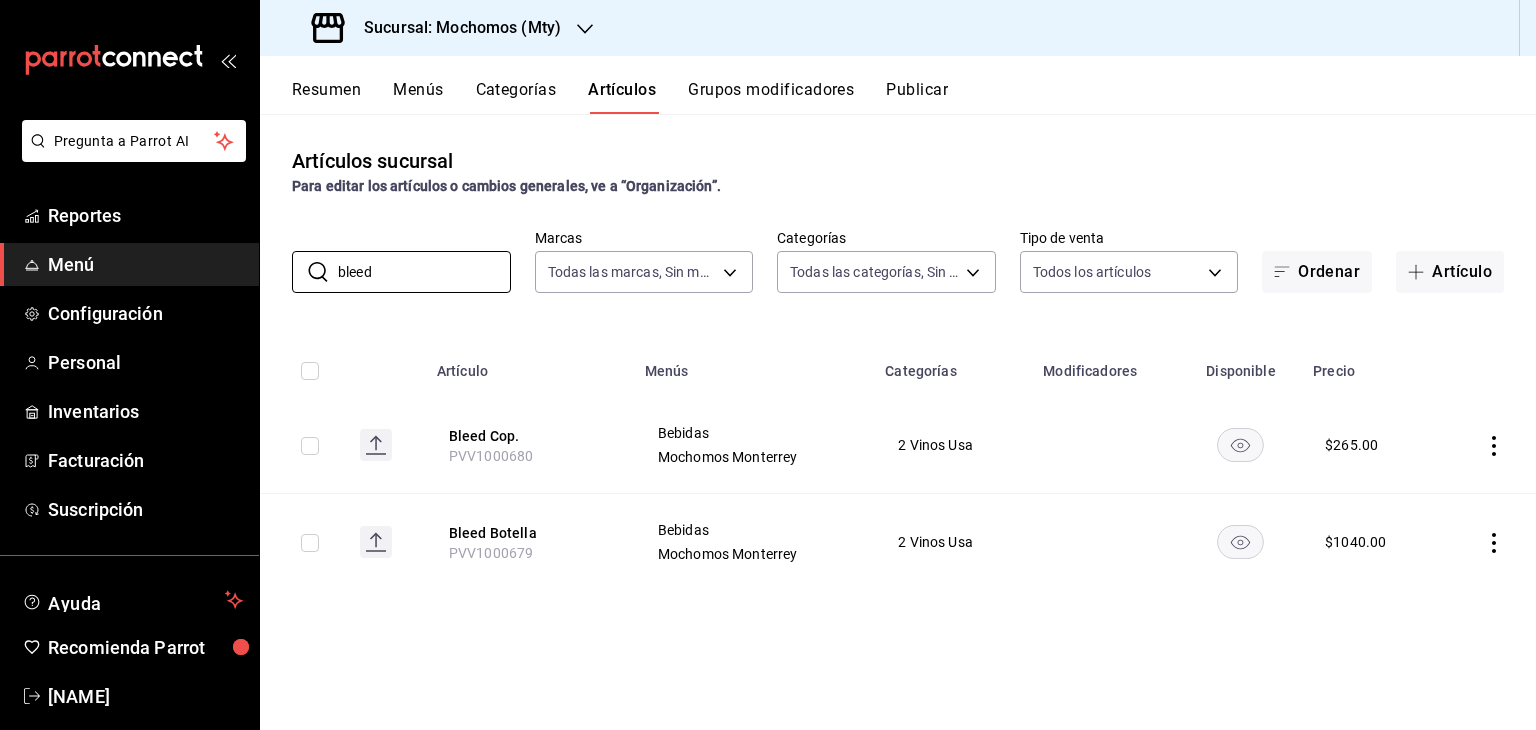 type on "bleed" 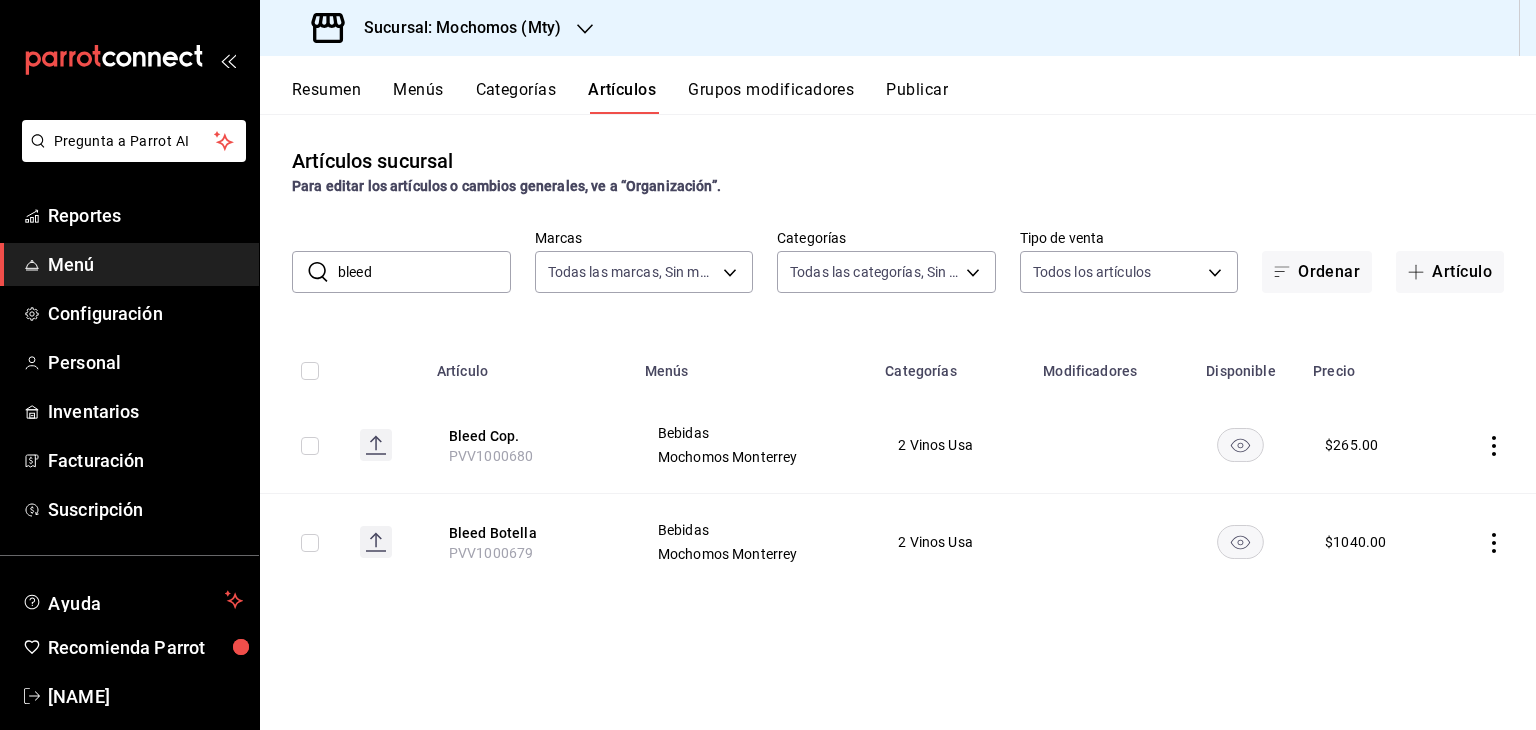 click on "Sucursal: Mochomos (Mty)" at bounding box center (454, 28) 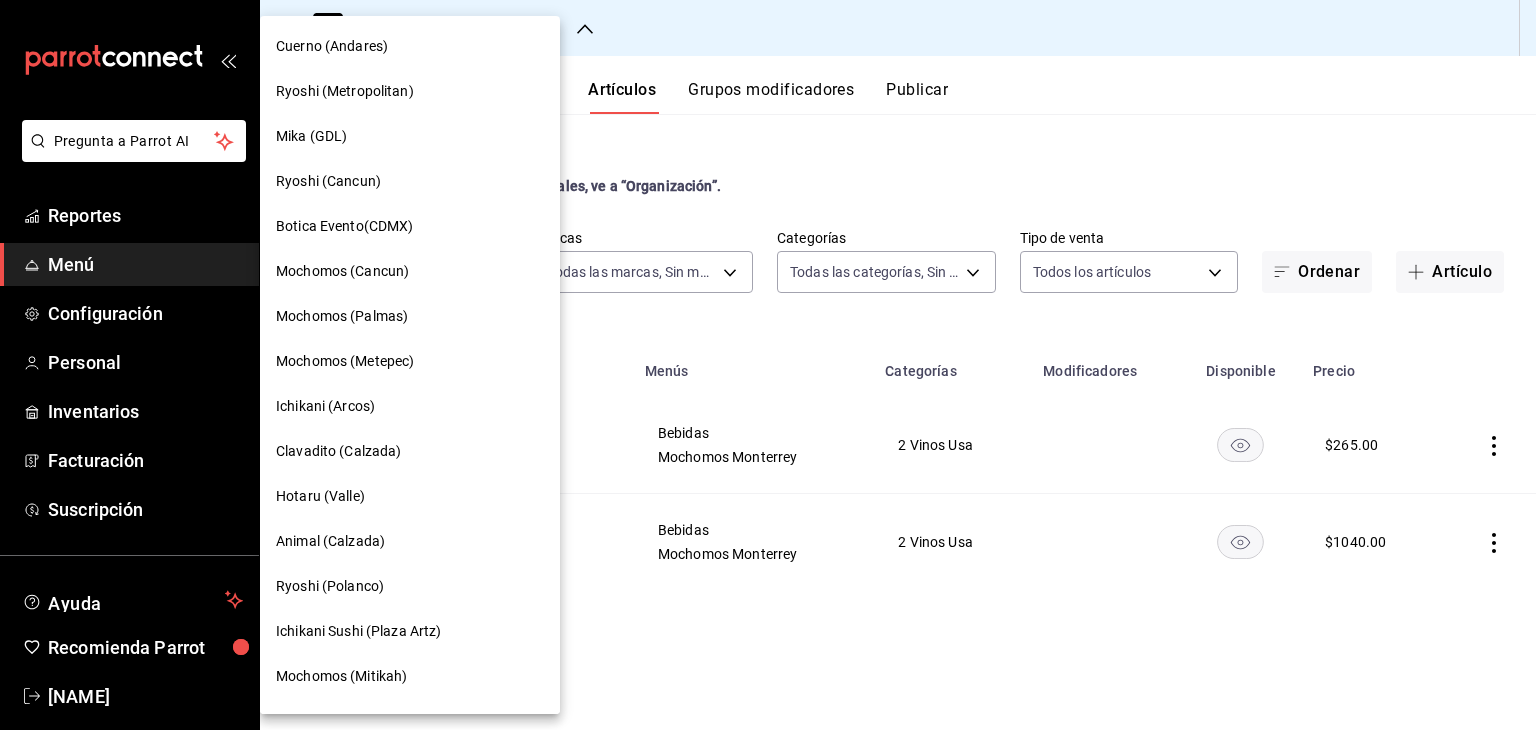 click on "Mochomos (Cancun)" at bounding box center (410, 271) 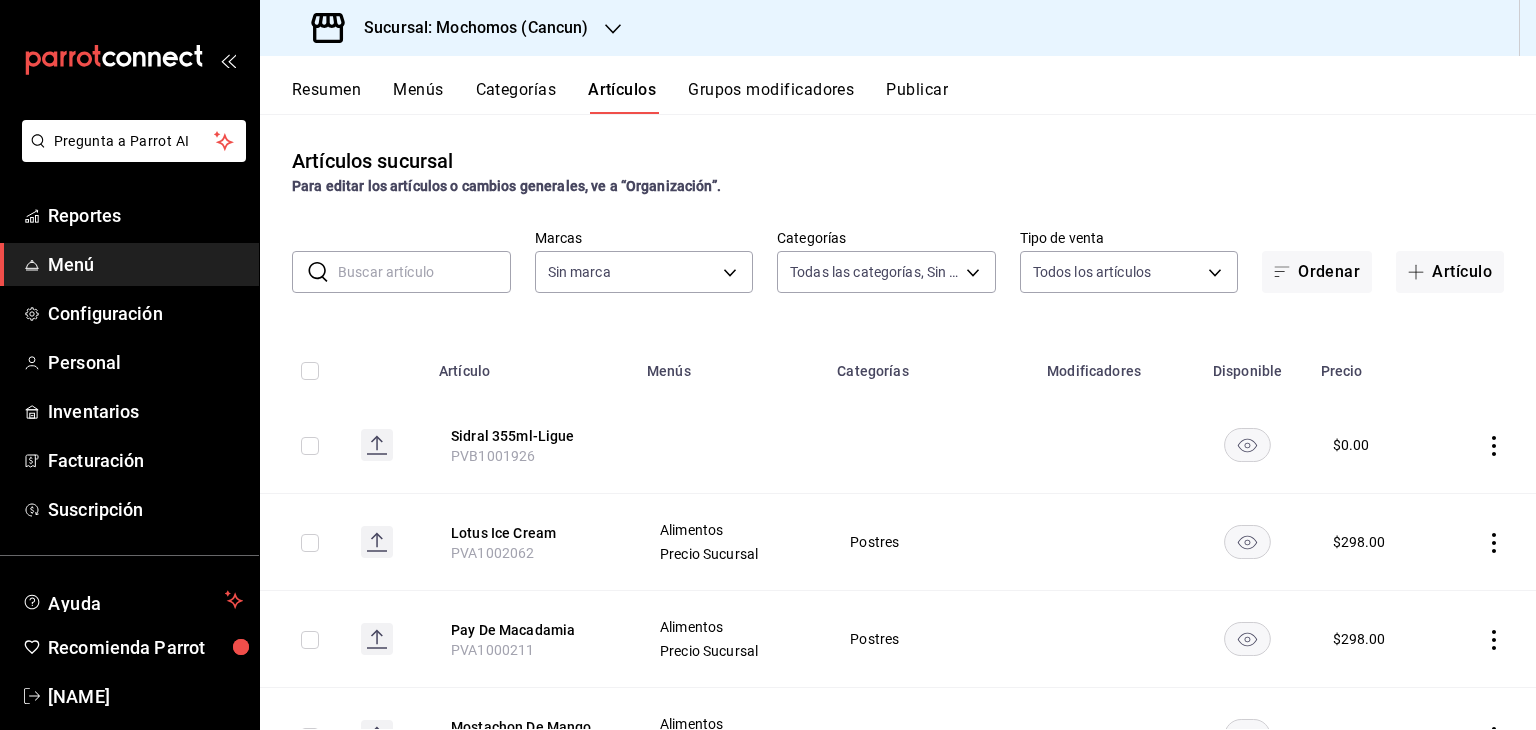 type on "b5f7db86-c3f3-4a8e-b99f-f293bc3b0450,ef28511d-5ee6-483a-9e98-10d431b114fe,2cfe5d18-d31b-4844-afd9-984866f06d8f,7ca3dc3b-dc72-4641-9513-786d448ccaa1,357fa4ca-86a9-4c65-a32c-077ecaa36db6,ef9008e3-8835-4f51-b0c2-3e551a630072,3d9ab52a-014d-4e9d-9803-0e943233e030,dca45c59-20e3-4c8c-ae8e-7372dc6c5269,39e5cd1c-df56-413e-a484-79cf877bb874,c5ae615d-82a7-4217-b45f-d8143aca72b0,c2d9cb32-f49d-4cbb-bc2d-46808fea27e1,1f2d1bf7-99fa-451b-a3f2-b5d29372717c,51dcc0c9-01d1-4f13-bfb3-4845e9491a87,8e768f01-b07f-42e8-9451-0482836a2fe0,b1f5f55e-3149-4604-b422-8ea8ec449af2,5f5e94ad-a9b8-4be9-881e-b7a048781835,625ced97-4f3f-46e1-be05-3cb0f9a5913b,d333863a-95f5-4b06-943c-f1c70368c98a,62092a1b-34fc-4d7f-a676-6d04b4345484,9ad53dad-d229-48a0-82ce-ce8872738792,b287b4a0-4ceb-4d9b-a6fe-276499d90d5d,63c487eb-f561-4088-8063-ef8a8ec522d1,6504d95a-866a-4bd7-a21a-0dc40bf968e0,bd84d2f1-491c-4e12-b494-cfacde5a1638,7dd3df18-4a2c-4e30-b4cb-a17077150e9c,36524088-bb47-422a-9c38-fa77d48fc859,0b0a0e58-d284-42d7-bc90-f07d0e229437,2592e34d-7356-430f-b16..." 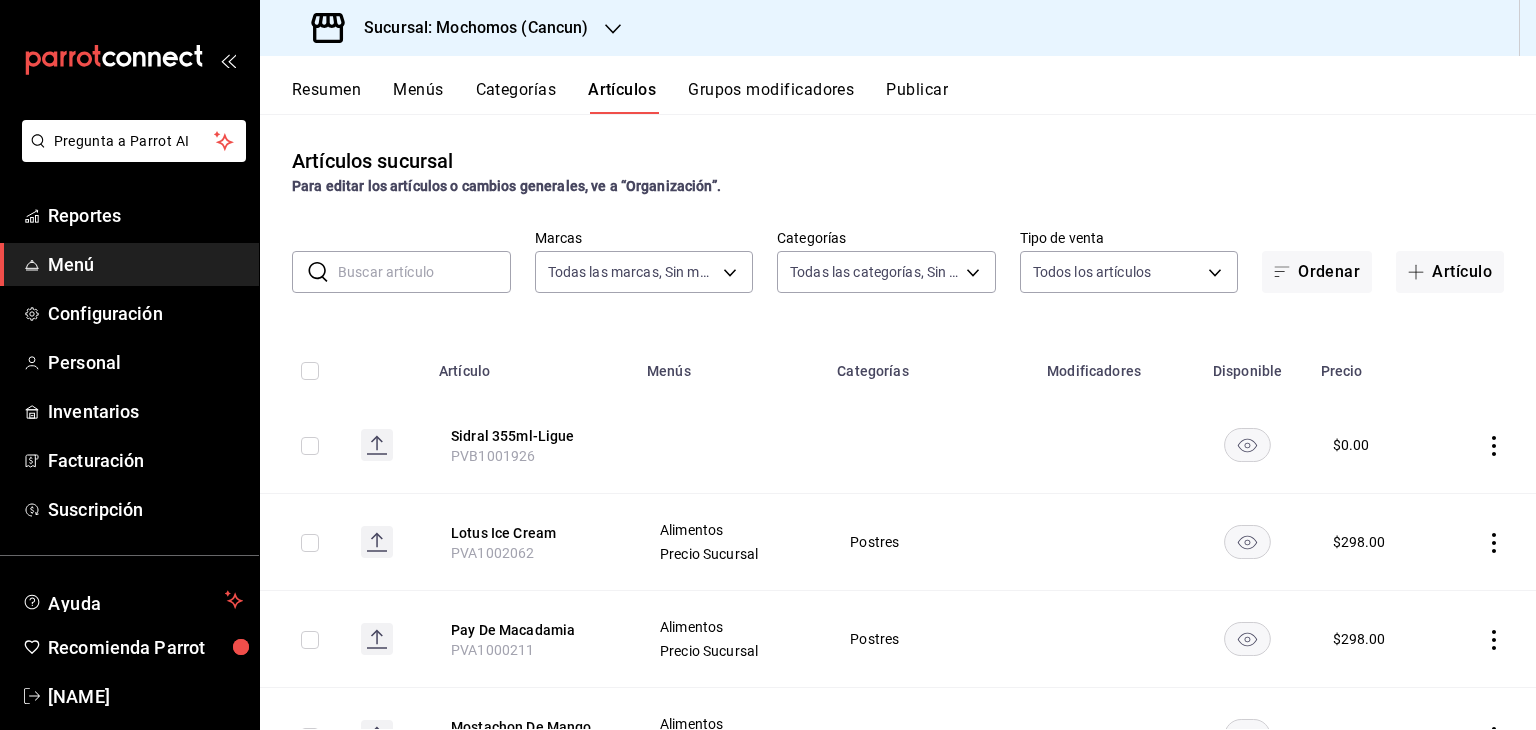 click at bounding box center [424, 272] 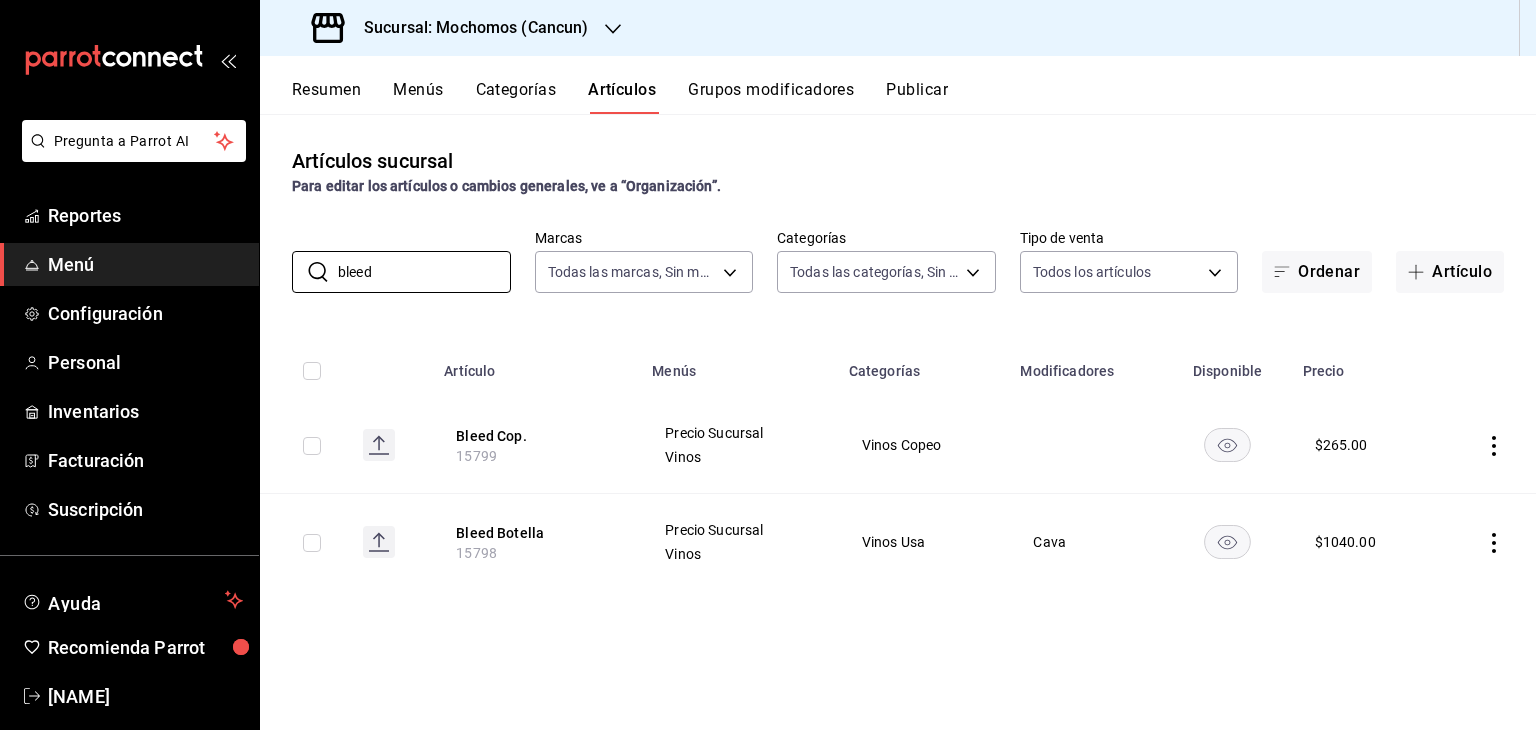 type on "bleed" 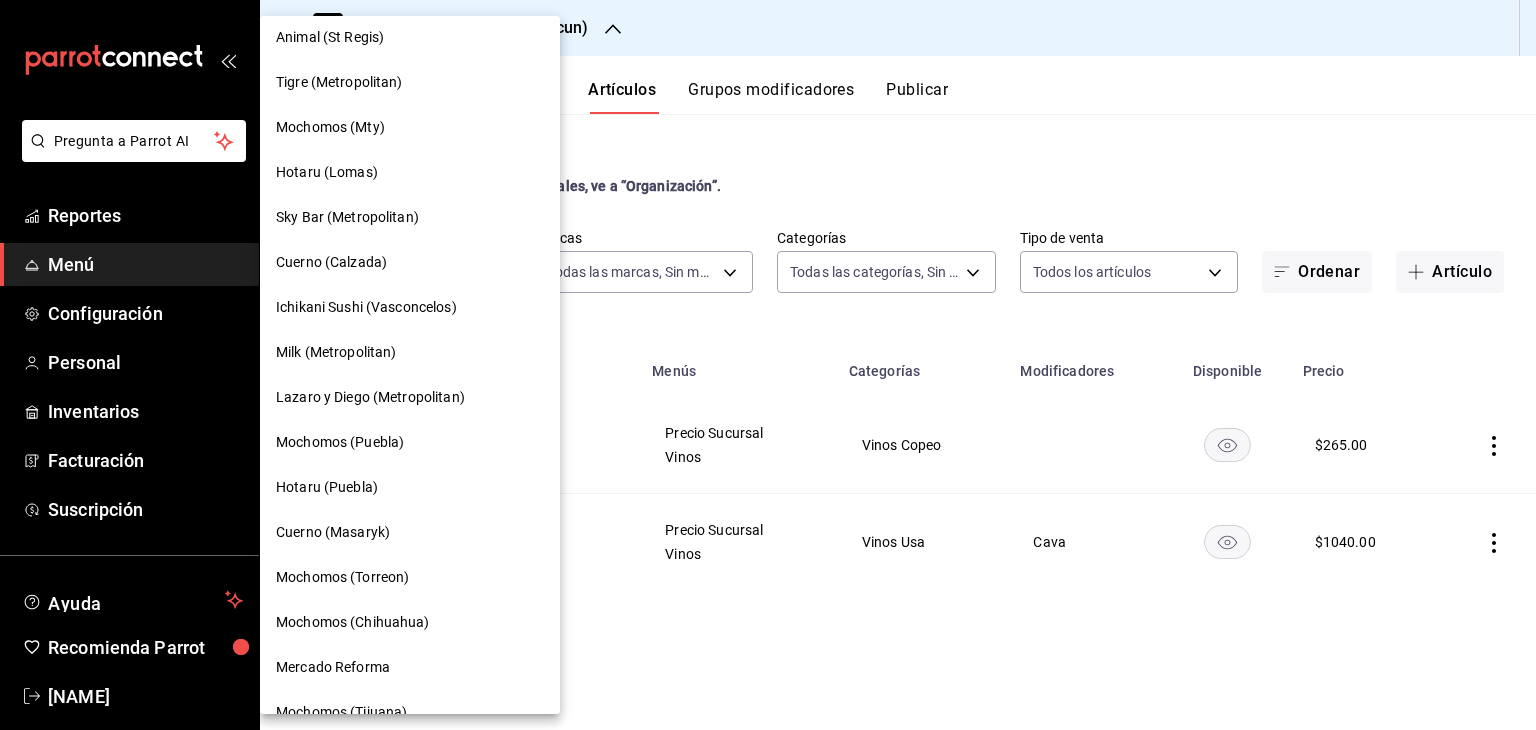 scroll, scrollTop: 1000, scrollLeft: 0, axis: vertical 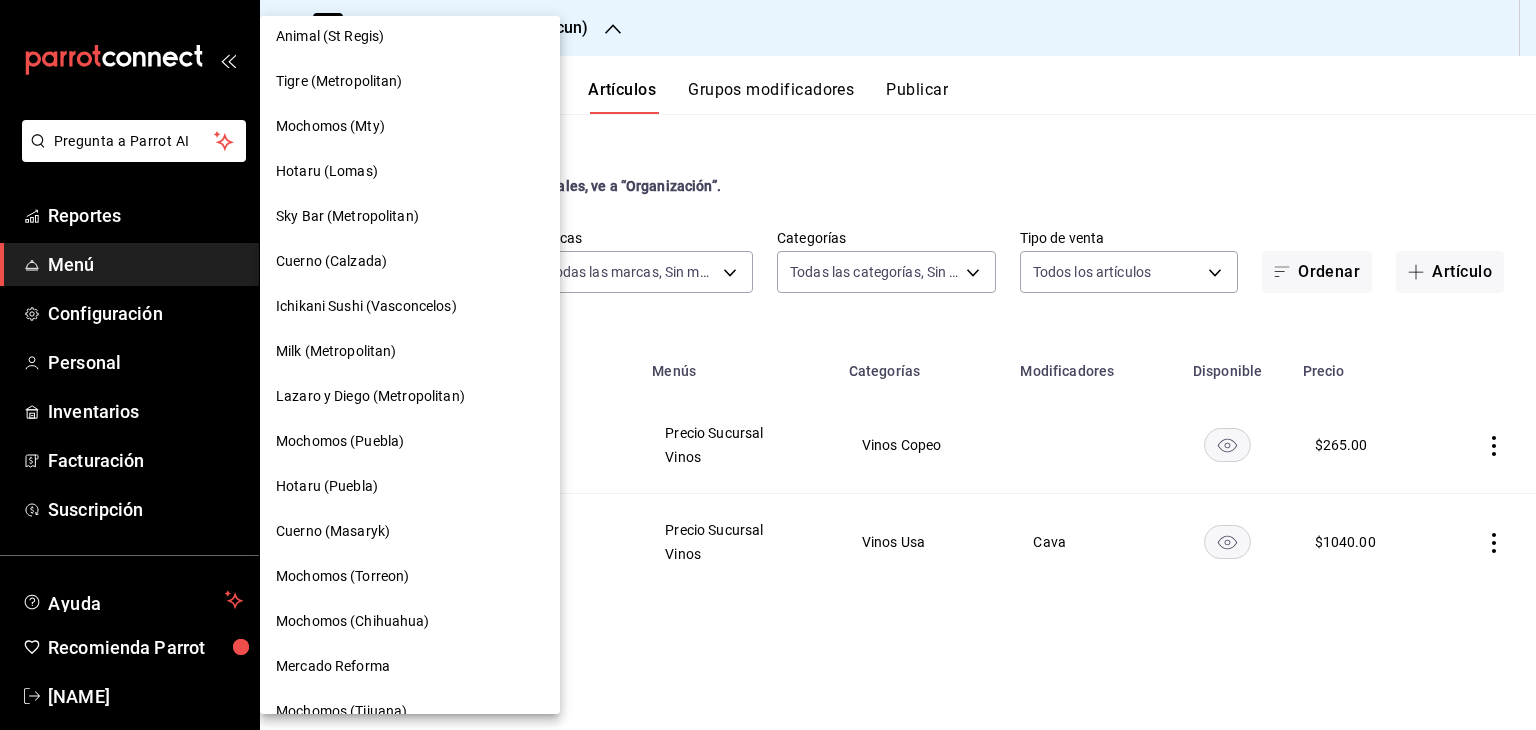 click on "Lazaro y Diego (Metropolitan)" at bounding box center [370, 396] 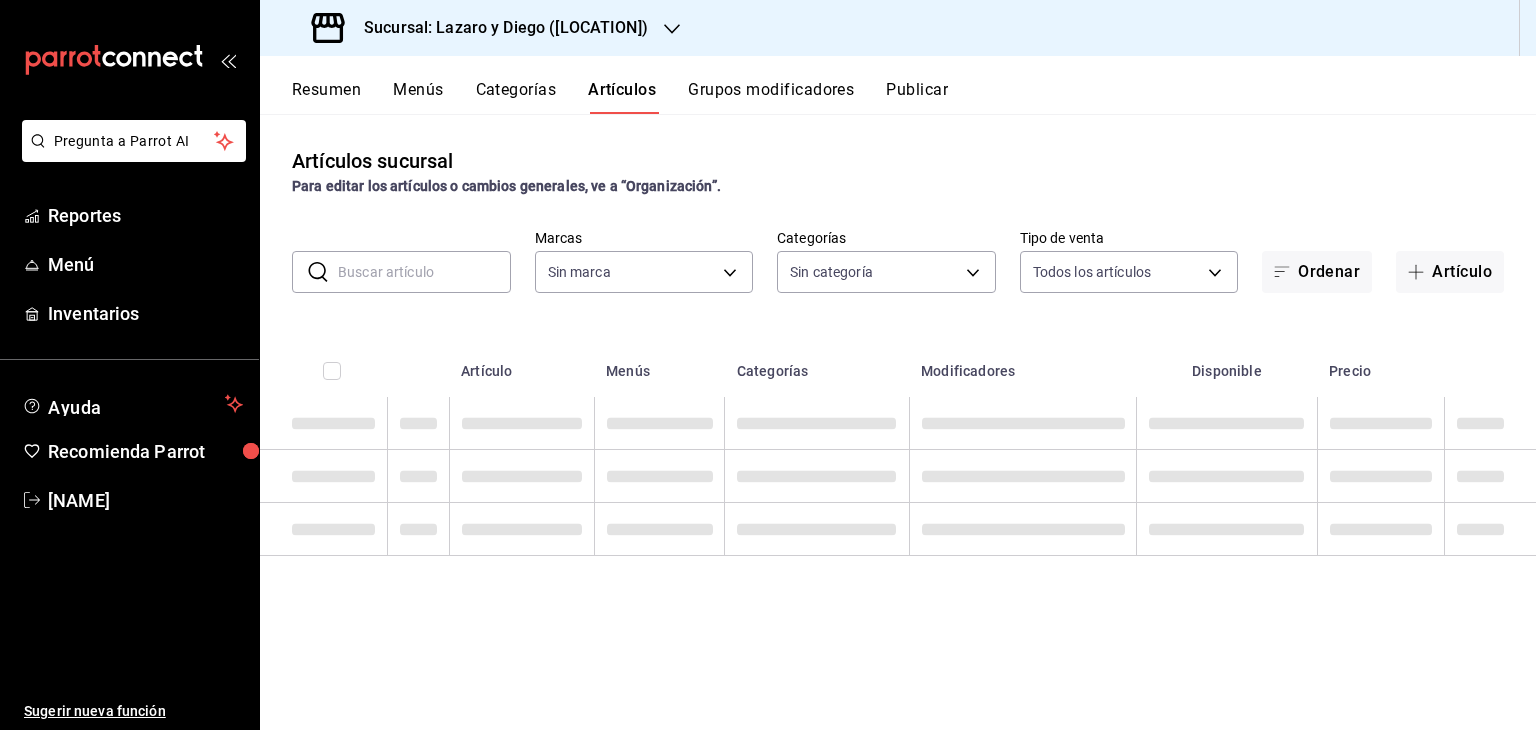 click at bounding box center (424, 272) 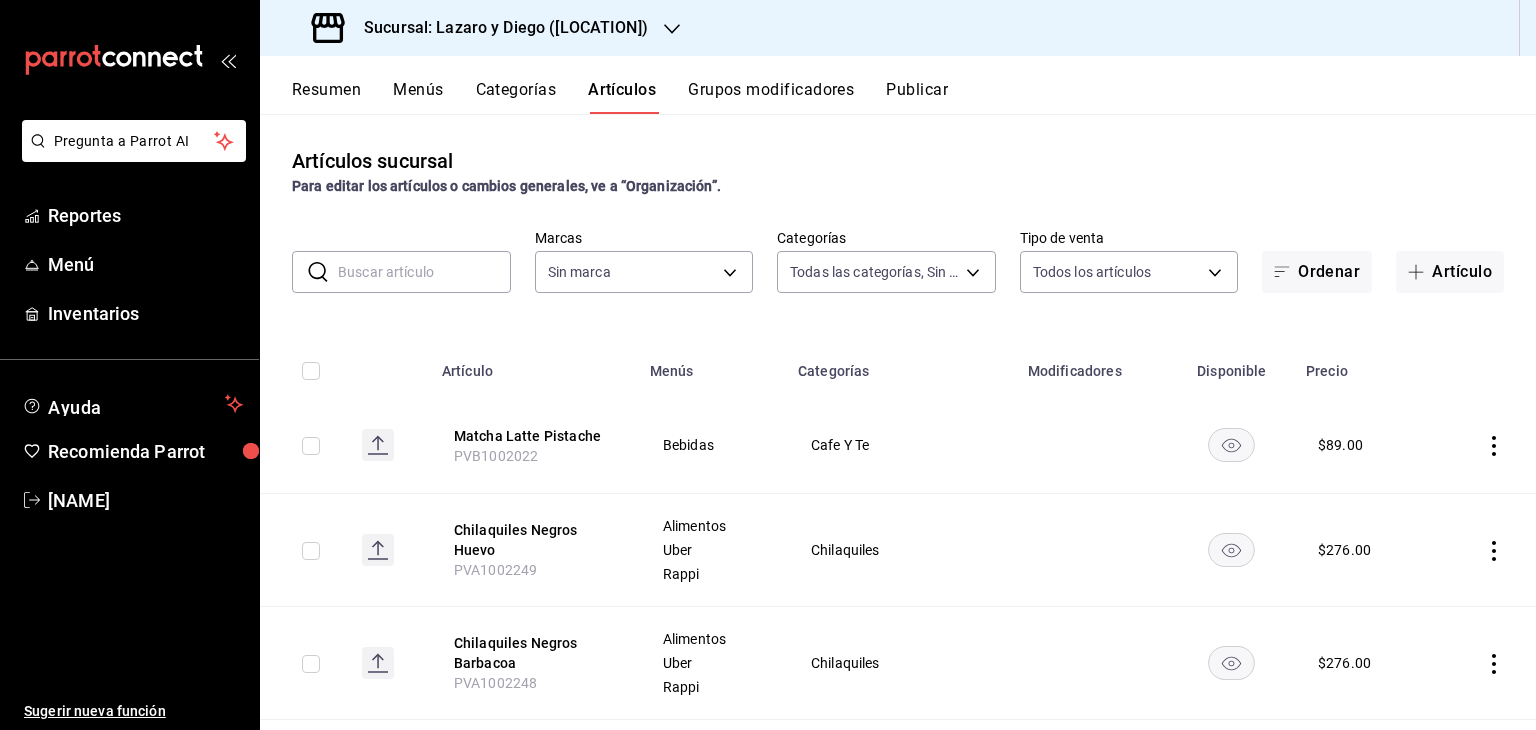 type on "463cbe58-69f9-49c2-85c9-e7a3a82fd125,93b19971-b18f-4184-ad12-5f617cec116c,3e3b7fd2-fbe5-449e-8f2b-2816b629dbaa,5a1b0904-299f-4861-a40a-4c9b54b9e0f5,a10f5fa6-e5a3-4ec9-8d08-73bd07e8c094,6583a41f-bf16-4b3a-ad5a-6581b2e594bb,86059014-425b-41bb-8e3a-e320931160e4,6daebc2a-9508-44ac-b022-665f2c0790fb,54286ba9-cf5c-4196-87a8-8f8e9bd0d037,479d78a9-6bf2-42cc-a128-bf610351d6d3,1a613fc0-28a6-4572-84bf-5cc6dcf88251,5a480f70-d415-41e3-b755-736d1fe566fc,7d64f8c2-62be-4009-b752-040da1bbbd95,e162842c-bf13-4fab-8246-9728bdb43a2e,bf899d29-29e6-498f-a72c-6b218d2f476b,a1d88024-ba67-4dea-baf0-7120600be829,a7fb629b-59fa-48bf-baec-10c8bde41583,71307c59-b7ec-4af6-9209-0f4a17063317,a20362bd-40c8-45c8-85b6-02b682dcdcec,2f68bcd2-937a-499d-bf98-ba977e1fe7c3,c37e0305-bb46-4203-84d2-0000c661ff4a,289a5705-396c-4804-bfcb-ff5e9783d239,30f59af2-e901-4811-8688-7d1fbaef4016,407fa3d9-67e5-4486-bd8c-6bb3102b93a9,5ba76c35-2e6b-43e1-9198-b74c2a5917d3,9b65893b-c648-4ffa-ab7d-1af92bbd36e7,1670c078-e9f0-450e-9e9f-a58fe02f7832,03e2caf1-fbdd-4cae-a53..." 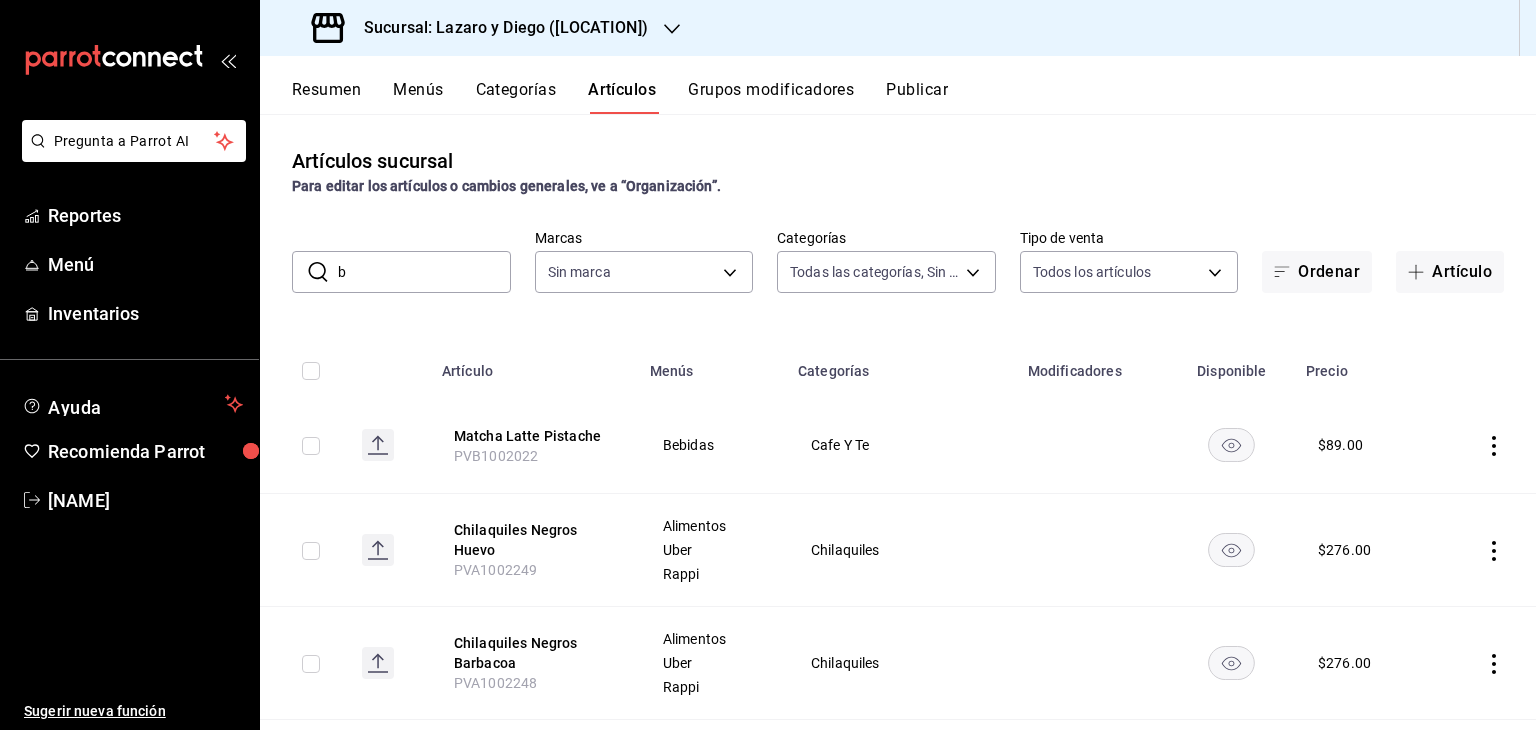 type on "bl" 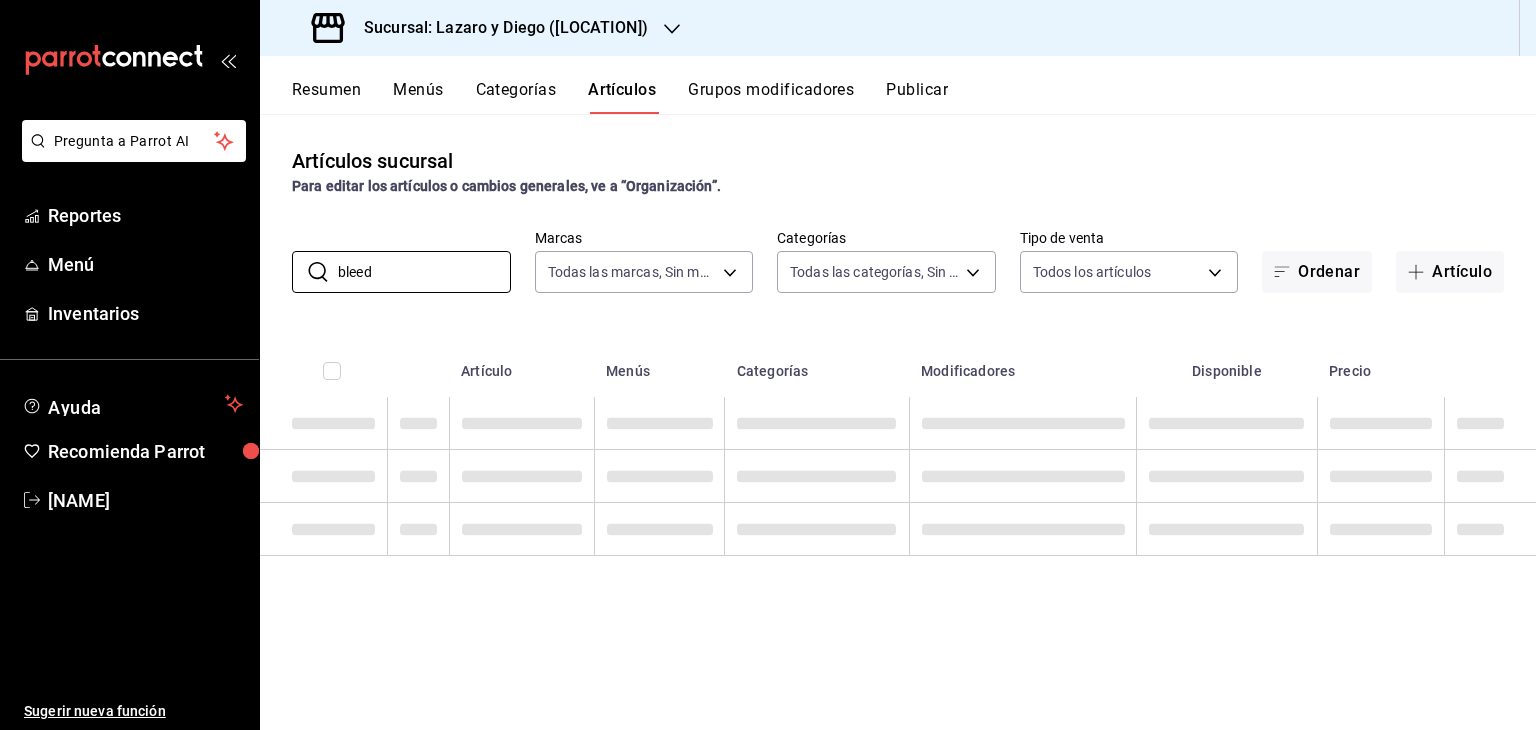 type on "bleed" 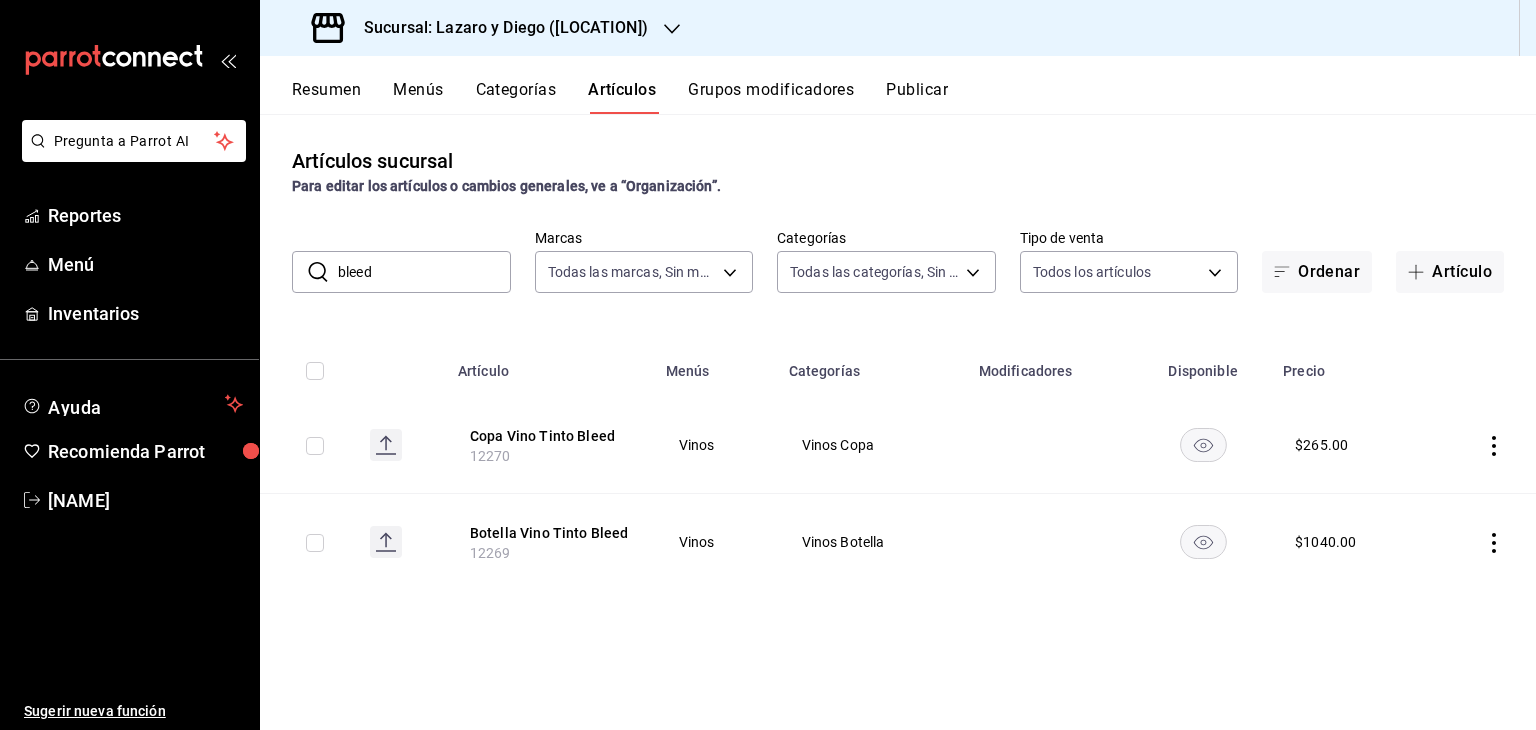 click on "Sucursal: Lazaro y Diego ([LOCATION])" at bounding box center [498, 28] 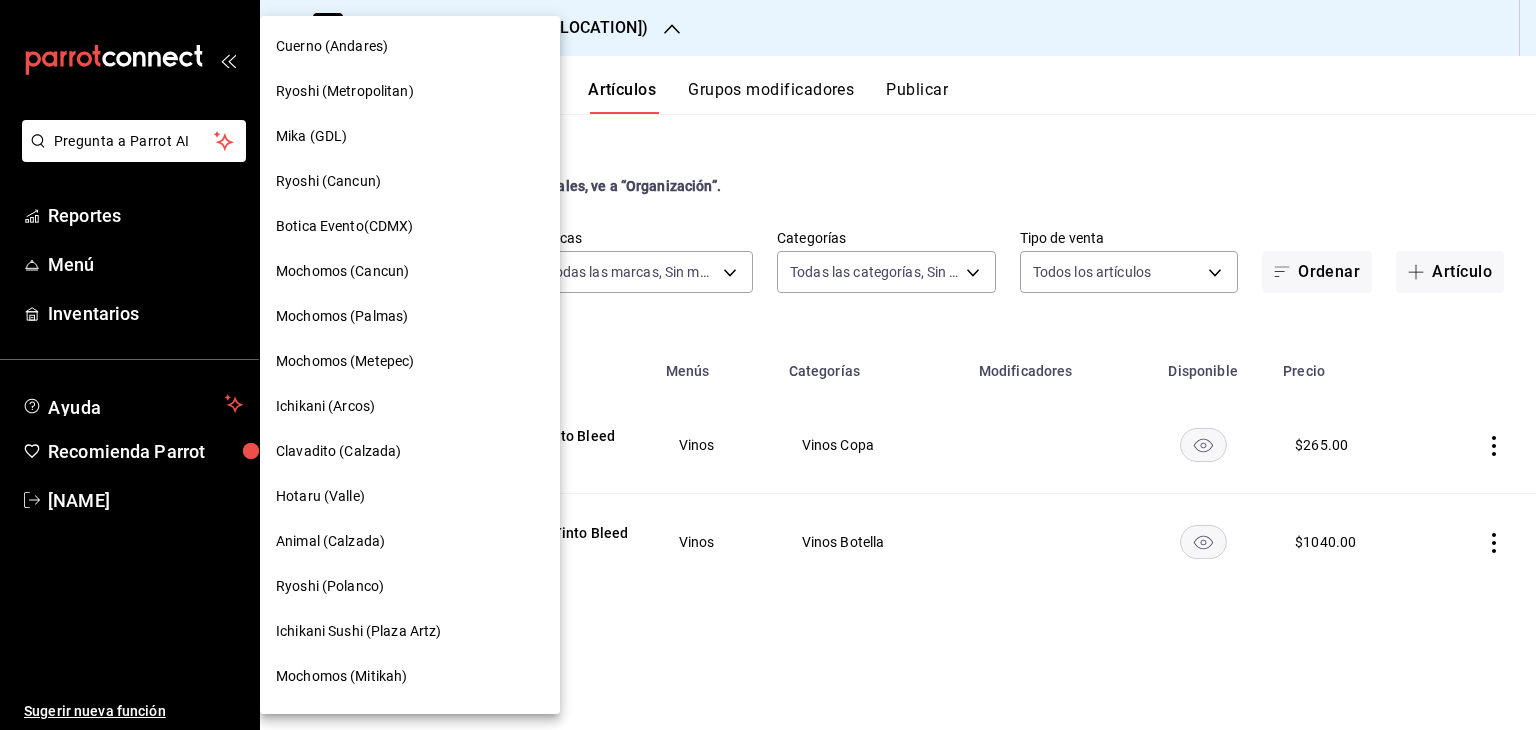 click on "Ryoshi (Cancun)" at bounding box center [410, 181] 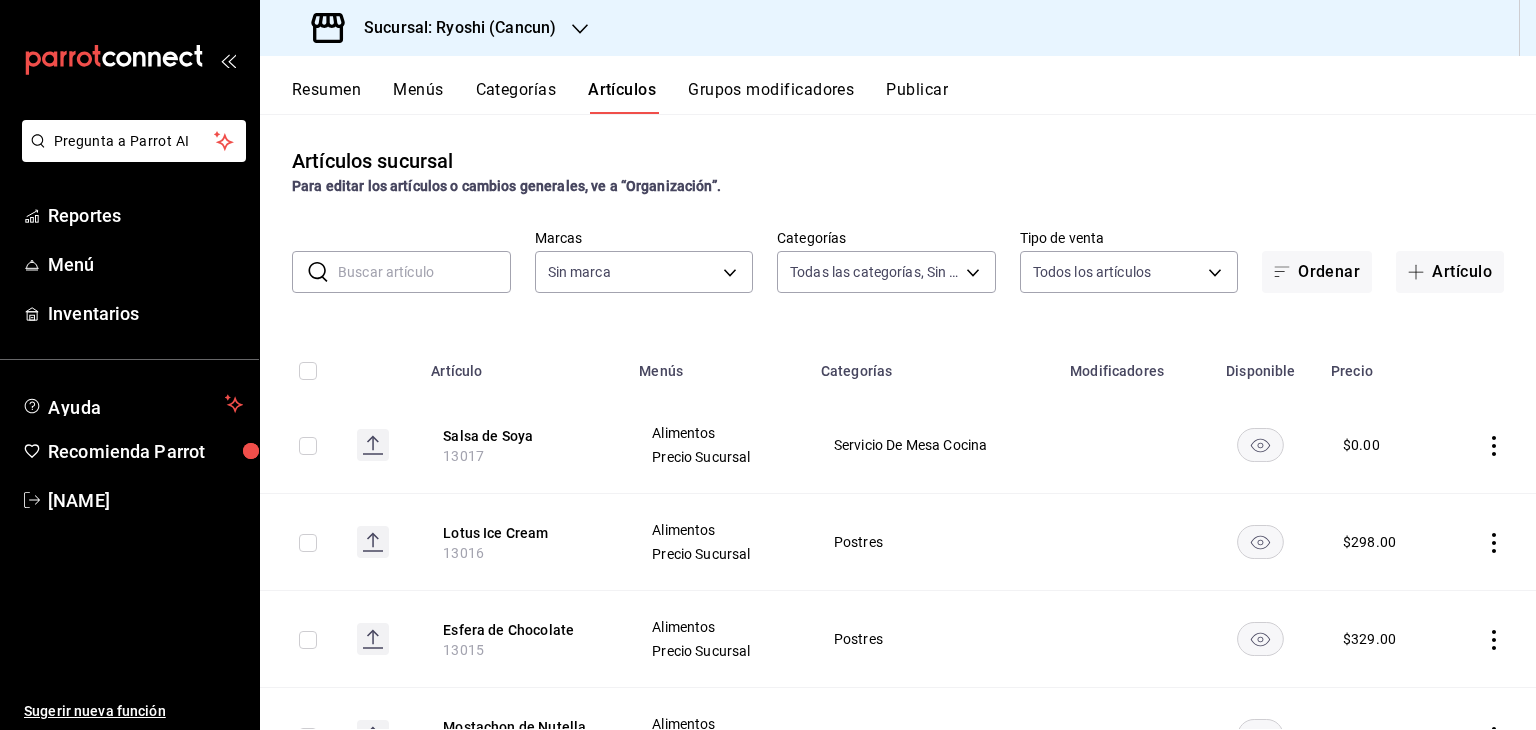 type on "cac91b0d-36d9-4c91-ae8f-f0337e3062a3,85315008-b38c-4609-9071-854245cf735d,eb768dd9-34be-4dbd-b113-83a505468861,1242b93e-3b42-42dc-92b8-17bf1d5fb701,f4f323fb-0e28-464d-8bd9-8b6d18fc407e,4de88781-348b-46a3-ac53-d63781c0b28b,3e0ee870-36f4-4d67-8f12-6153003f6942,4df309ea-3a50-4553-861e-8ce6355c4964,5283285a-9c82-4f41-aab0-d649a283e409,478601e9-e6bb-4130-b1f4-830a0c062594,5f7eaebc-ce5b-4c2f-b39e-84b75d9c6673,5ee90829-b15b-4297-8a33-5a76c4e3d2bd,2c723383-3ba1-405b-8c55-6de4058b3323,3517732c-48b4-4099-9e8f-686c078b0b29,5eceaf2c-682d-42b0-b4b6-0c08d6dee469,ca1a4906-a82f-498d-83cc-da6d0cd4cb5f,fe5b3a48-03ac-4bfa-804b-b2b66989ee9f,e8d388d2-b905-4a62-98ca-b687e2be6528,c8bdc577-7145-44a7-9be1-07ecb486de10,27a627ff-a133-4204-a11a-8d6420303f28,4a720007-fde2-4f84-add5-dc75f894c925,255b4d33-50b7-41de-ad0f-3d9c0590ad32,52eced0f-ed05-40f9-ba42-f2bf363bd9e9,92cd66b8-997d-49d7-b9c9-e1d13a35761b,4a32f92e-63f7-424e-b8a5-208f4e7752bc,ec171427-4ad6-47a0-9c8a-d2656c74abd3,5d8b7e03-6d34-429b-9057-c93913ea53f6,66b11147-45b1-4fba-81f..." 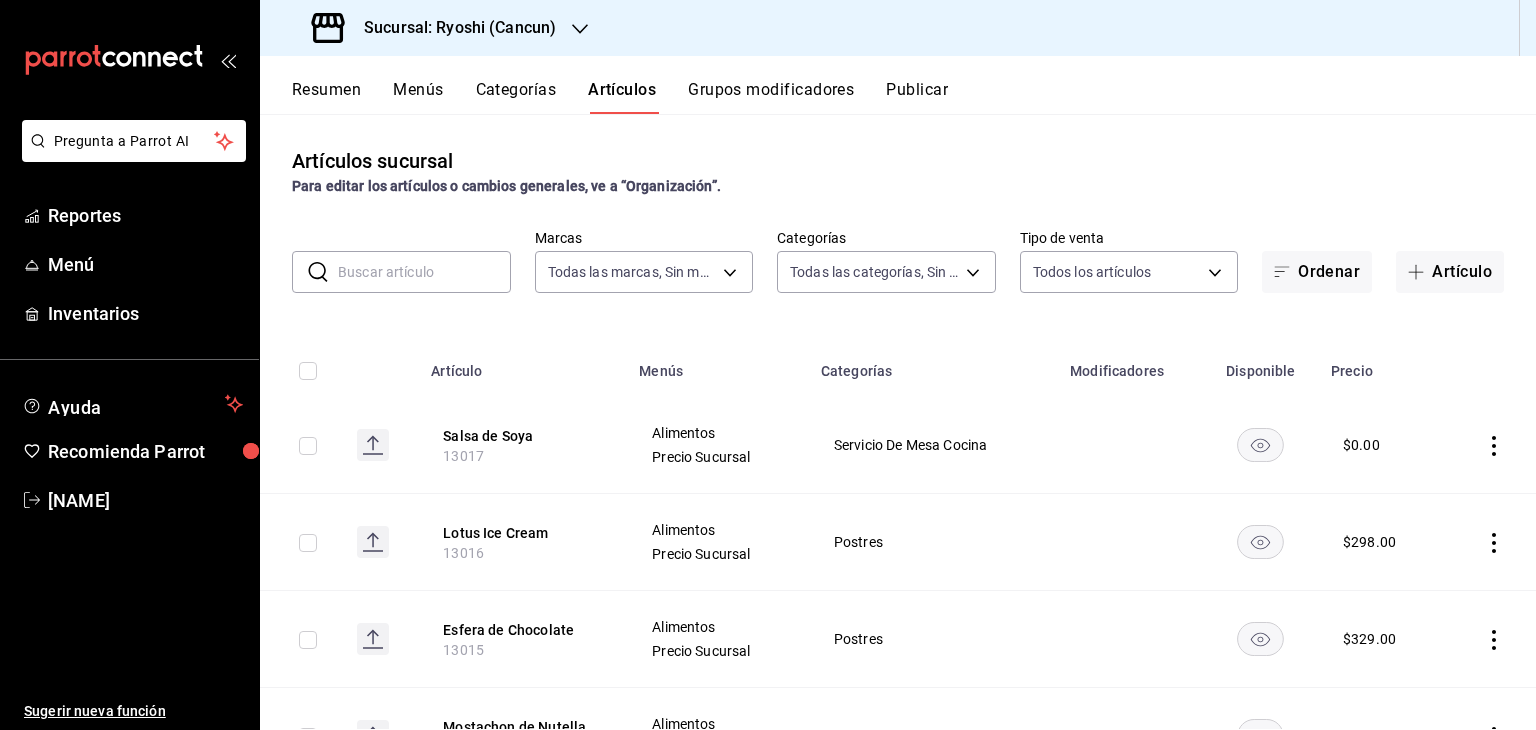 type on "26ca50e5-a845-484f-a54e-8a4432b79f59" 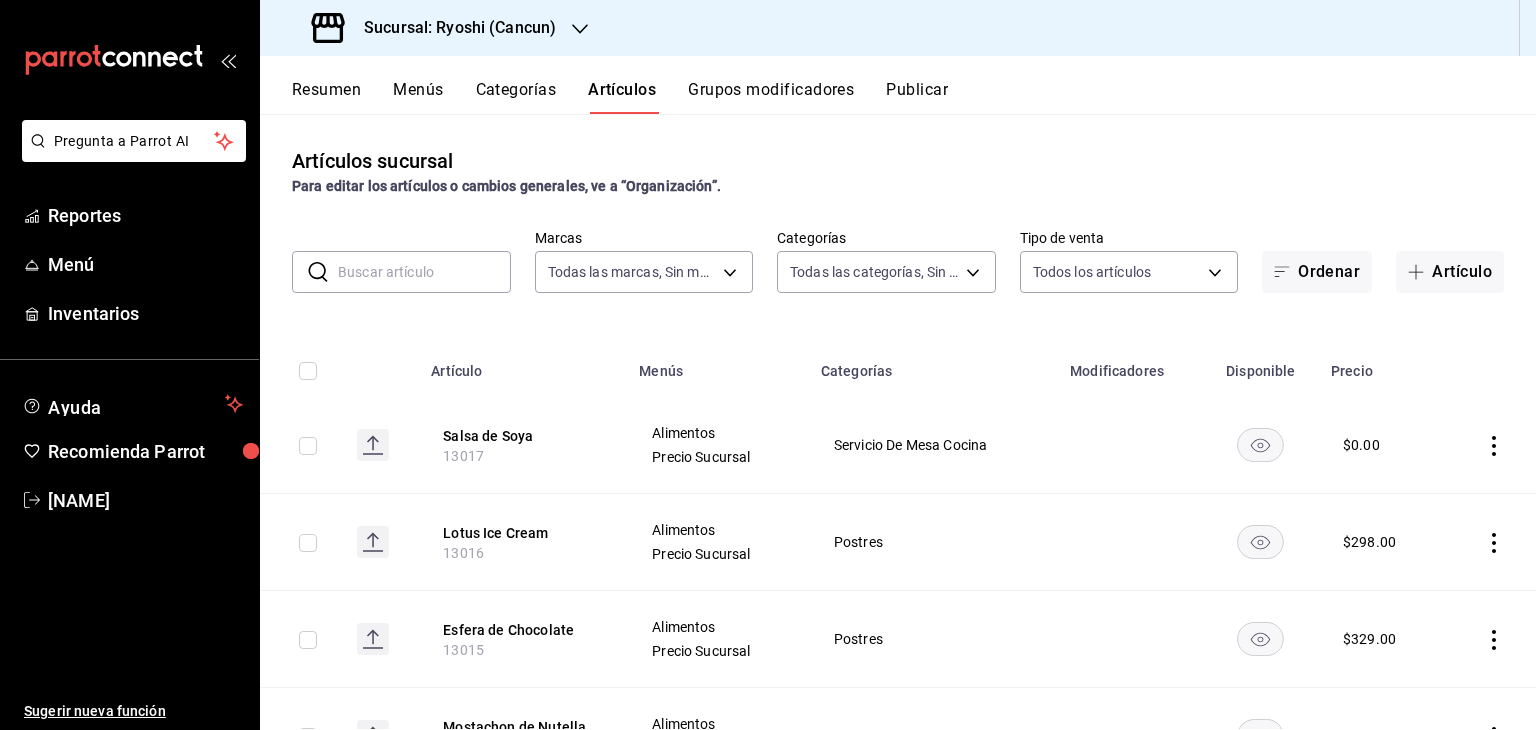 click at bounding box center (424, 272) 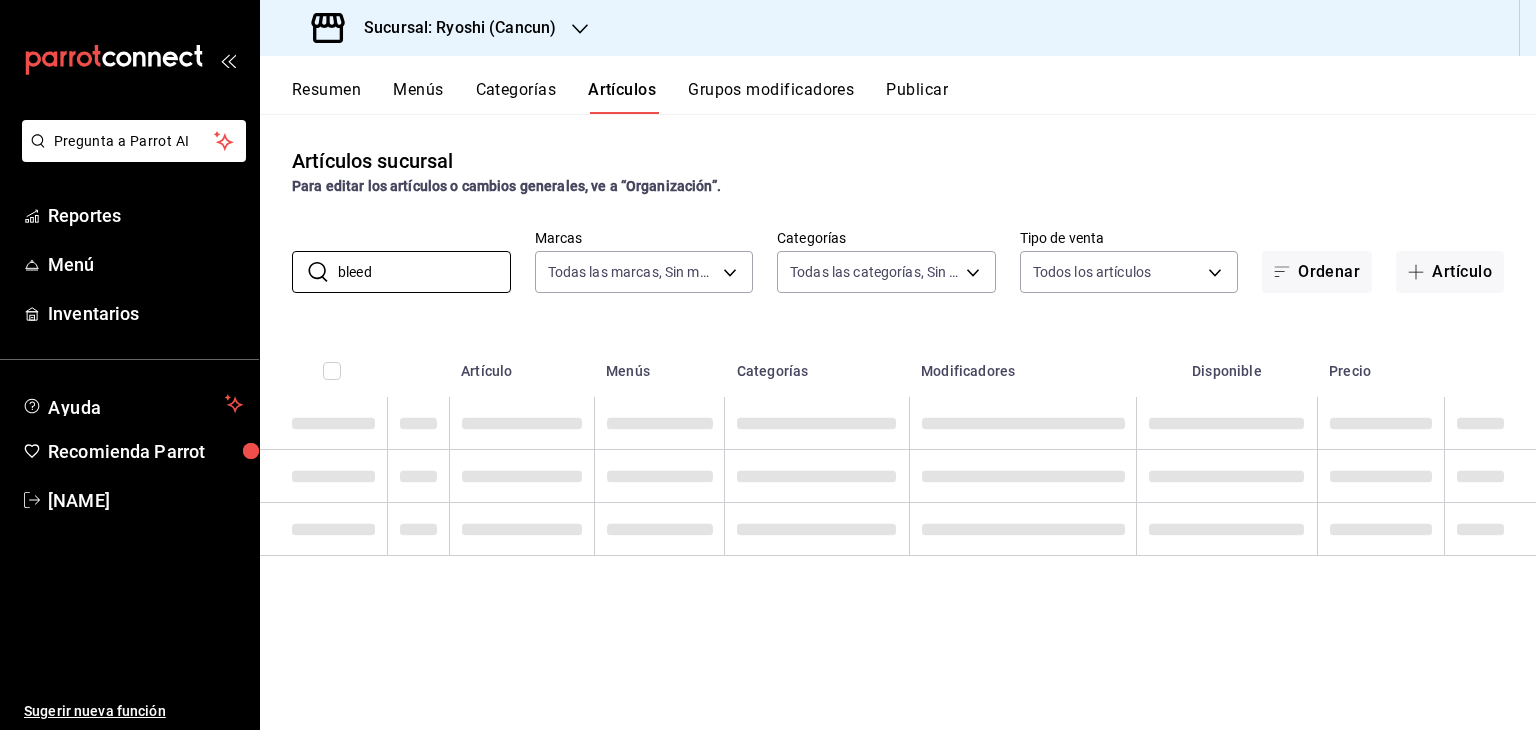 type on "bleed" 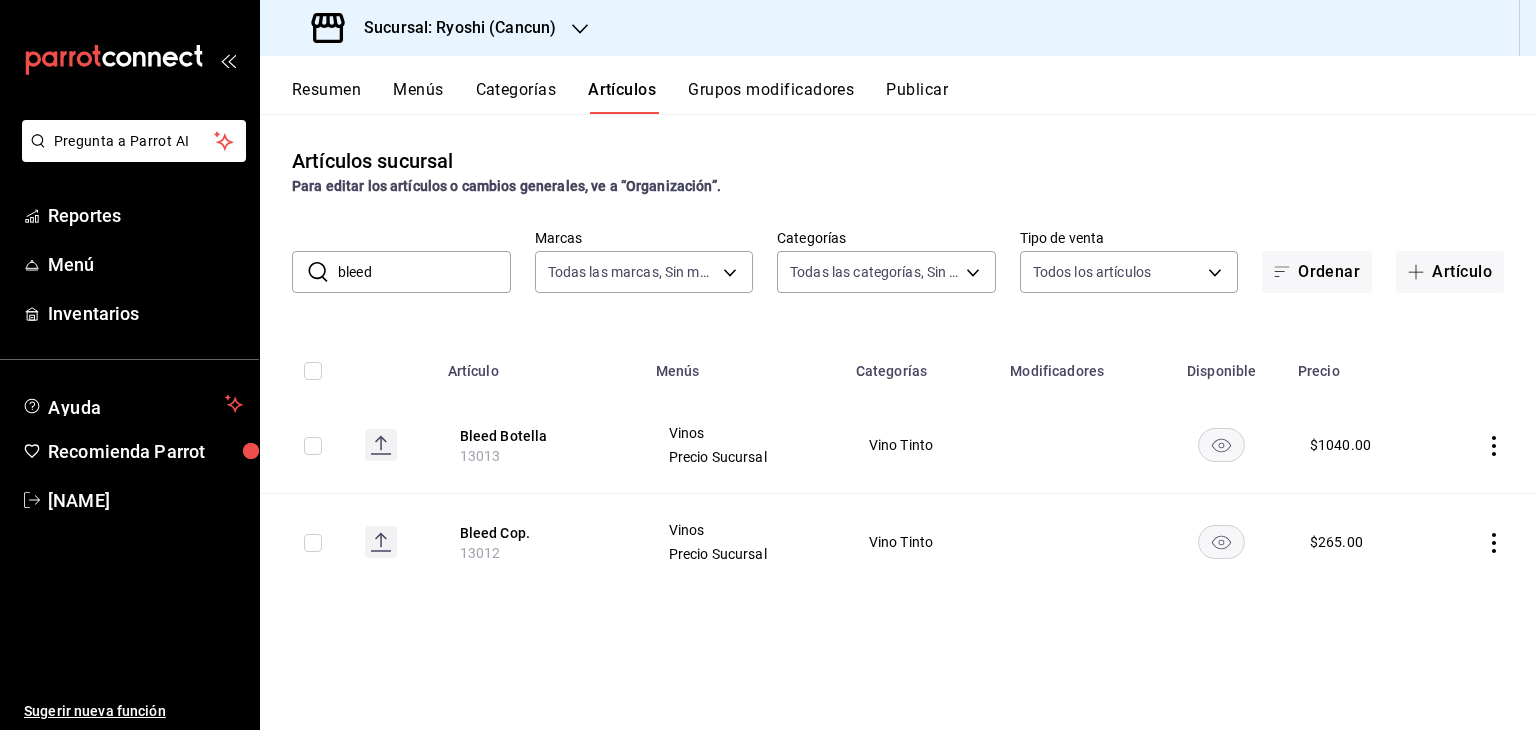 click on "Sucursal: Ryoshi (Cancun)" at bounding box center (452, 28) 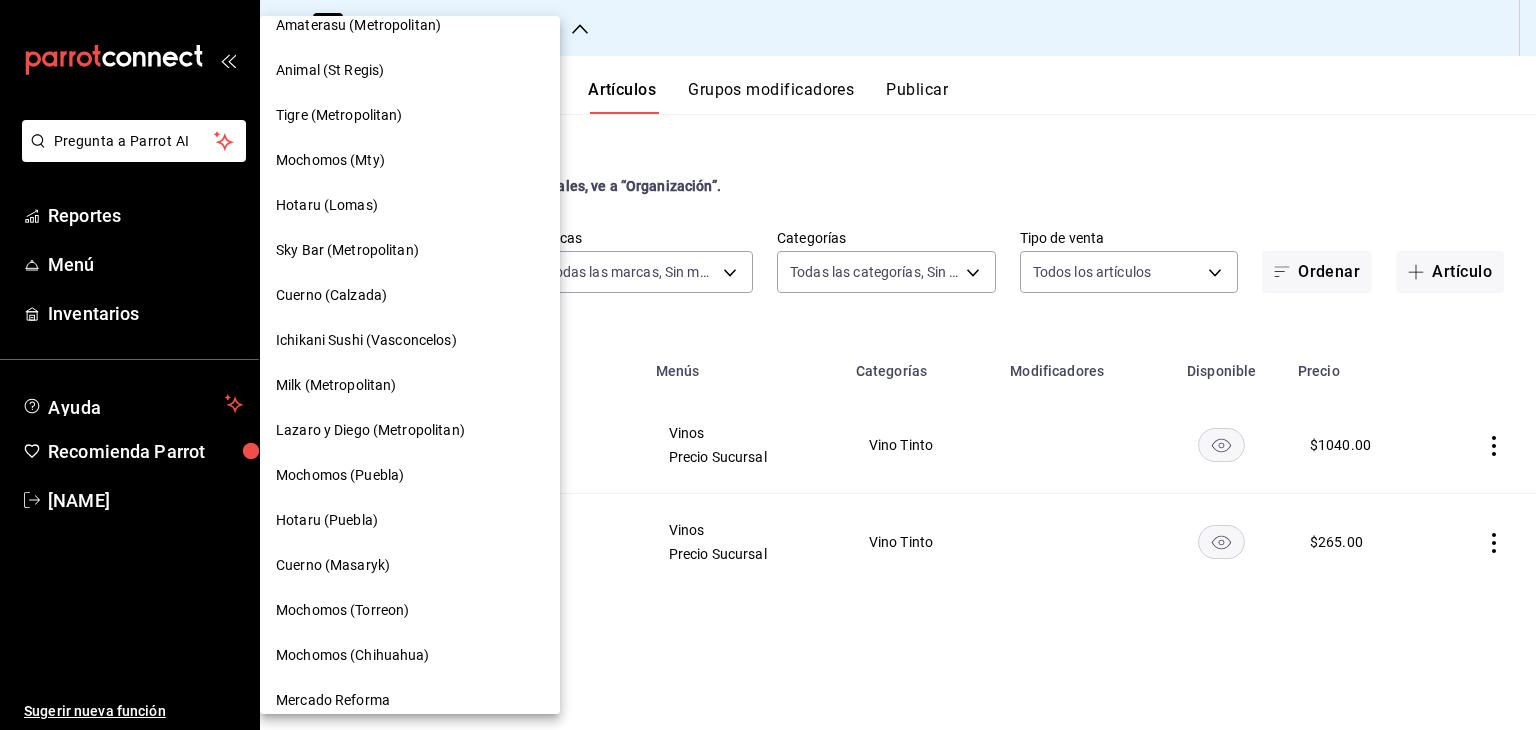 scroll, scrollTop: 1000, scrollLeft: 0, axis: vertical 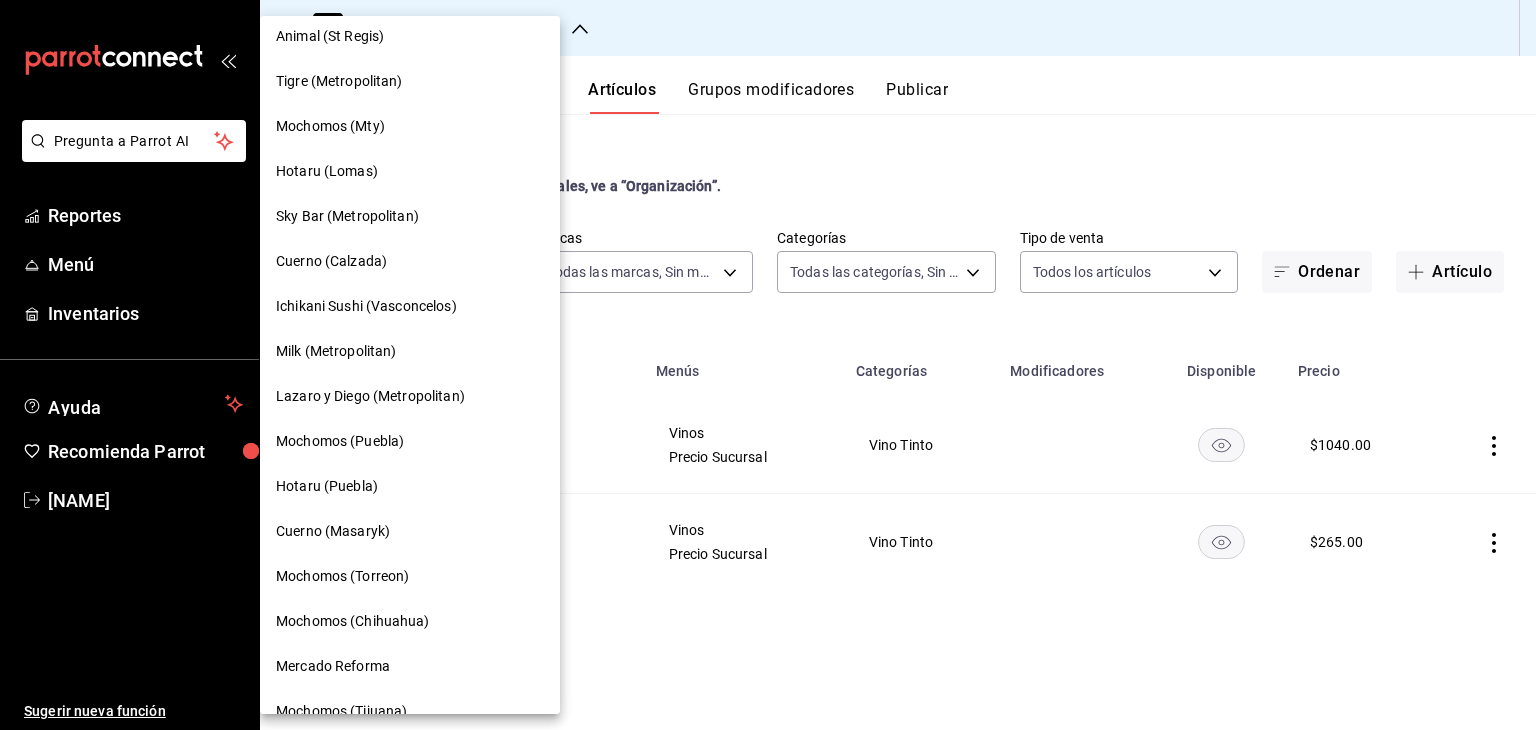 click on "Lazaro y Diego (Metropolitan)" at bounding box center [370, 396] 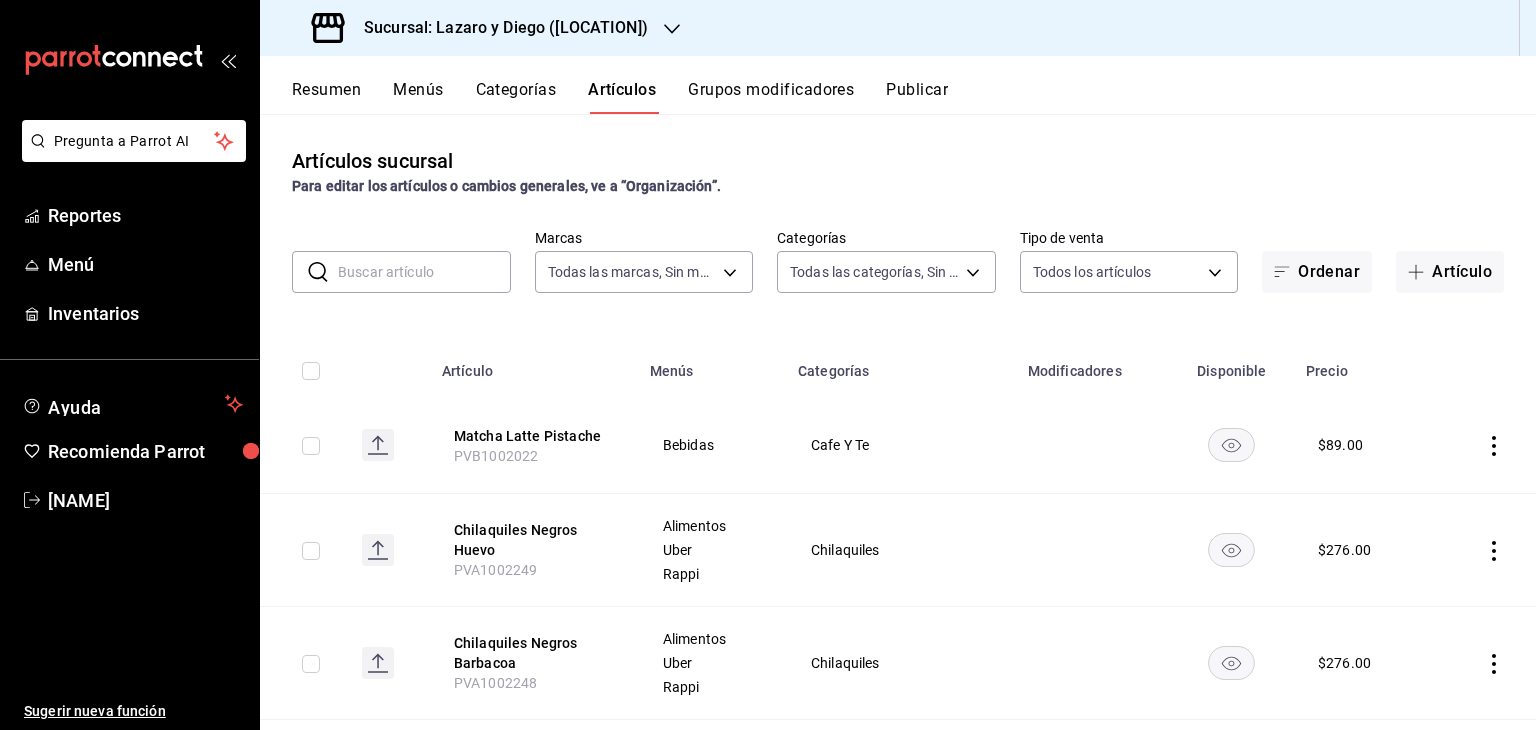 type on "5c4b5436-b9cd-4a1a-b4e8-85329c7394cf" 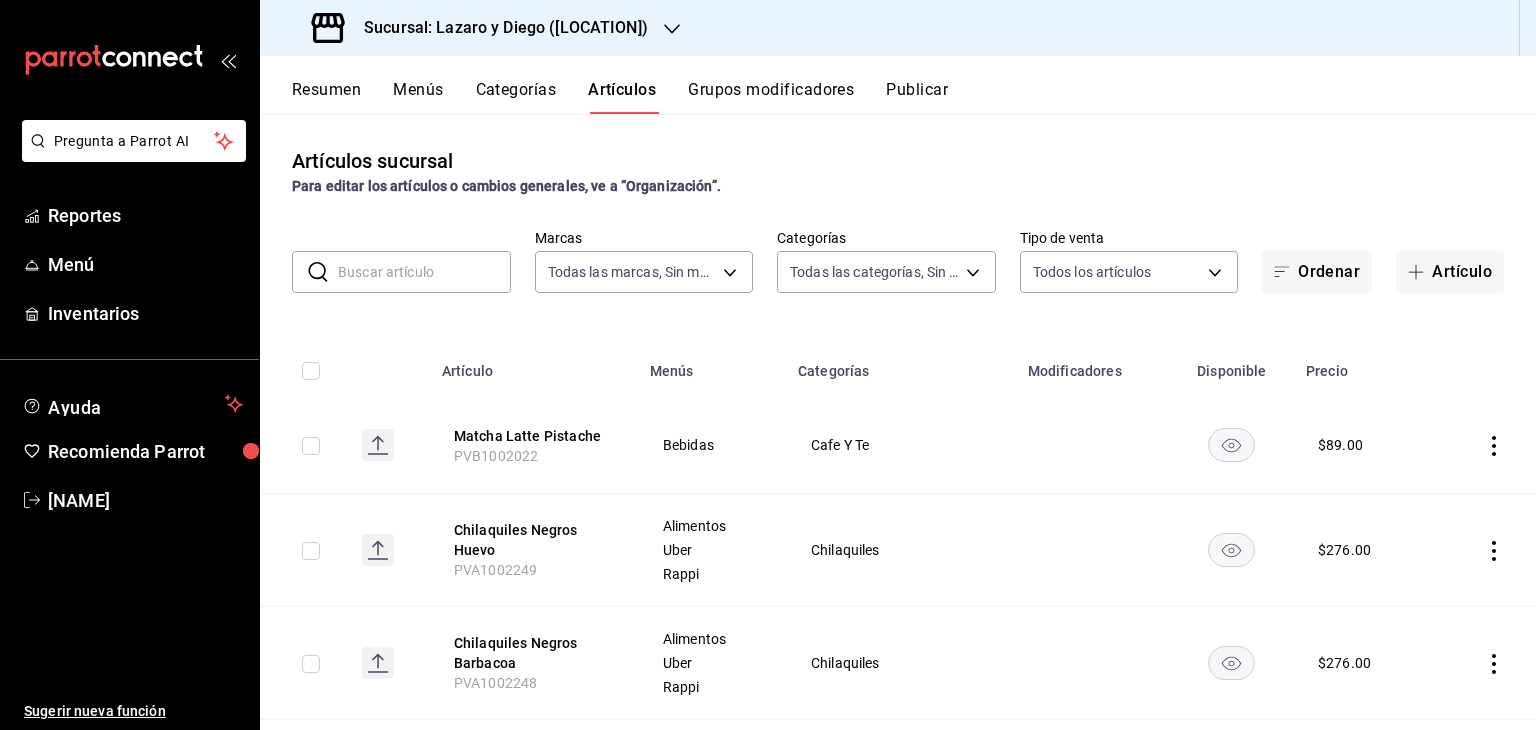 type on "463cbe58-69f9-49c2-85c9-e7a3a82fd125,93b19971-b18f-4184-ad12-5f617cec116c,3e3b7fd2-fbe5-449e-8f2b-2816b629dbaa,5a1b0904-299f-4861-a40a-4c9b54b9e0f5,a10f5fa6-e5a3-4ec9-8d08-73bd07e8c094,6583a41f-bf16-4b3a-ad5a-6581b2e594bb,86059014-425b-41bb-8e3a-e320931160e4,6daebc2a-9508-44ac-b022-665f2c0790fb,54286ba9-cf5c-4196-87a8-8f8e9bd0d037,479d78a9-6bf2-42cc-a128-bf610351d6d3,1a613fc0-28a6-4572-84bf-5cc6dcf88251,5a480f70-d415-41e3-b755-736d1fe566fc,7d64f8c2-62be-4009-b752-040da1bbbd95,e162842c-bf13-4fab-8246-9728bdb43a2e,bf899d29-29e6-498f-a72c-6b218d2f476b,a1d88024-ba67-4dea-baf0-7120600be829,a7fb629b-59fa-48bf-baec-10c8bde41583,71307c59-b7ec-4af6-9209-0f4a17063317,a20362bd-40c8-45c8-85b6-02b682dcdcec,2f68bcd2-937a-499d-bf98-ba977e1fe7c3,c37e0305-bb46-4203-84d2-0000c661ff4a,289a5705-396c-4804-bfcb-ff5e9783d239,30f59af2-e901-4811-8688-7d1fbaef4016,407fa3d9-67e5-4486-bd8c-6bb3102b93a9,5ba76c35-2e6b-43e1-9198-b74c2a5917d3,9b65893b-c648-4ffa-ab7d-1af92bbd36e7,1670c078-e9f0-450e-9e9f-a58fe02f7832,03e2caf1-fbdd-4cae-a53..." 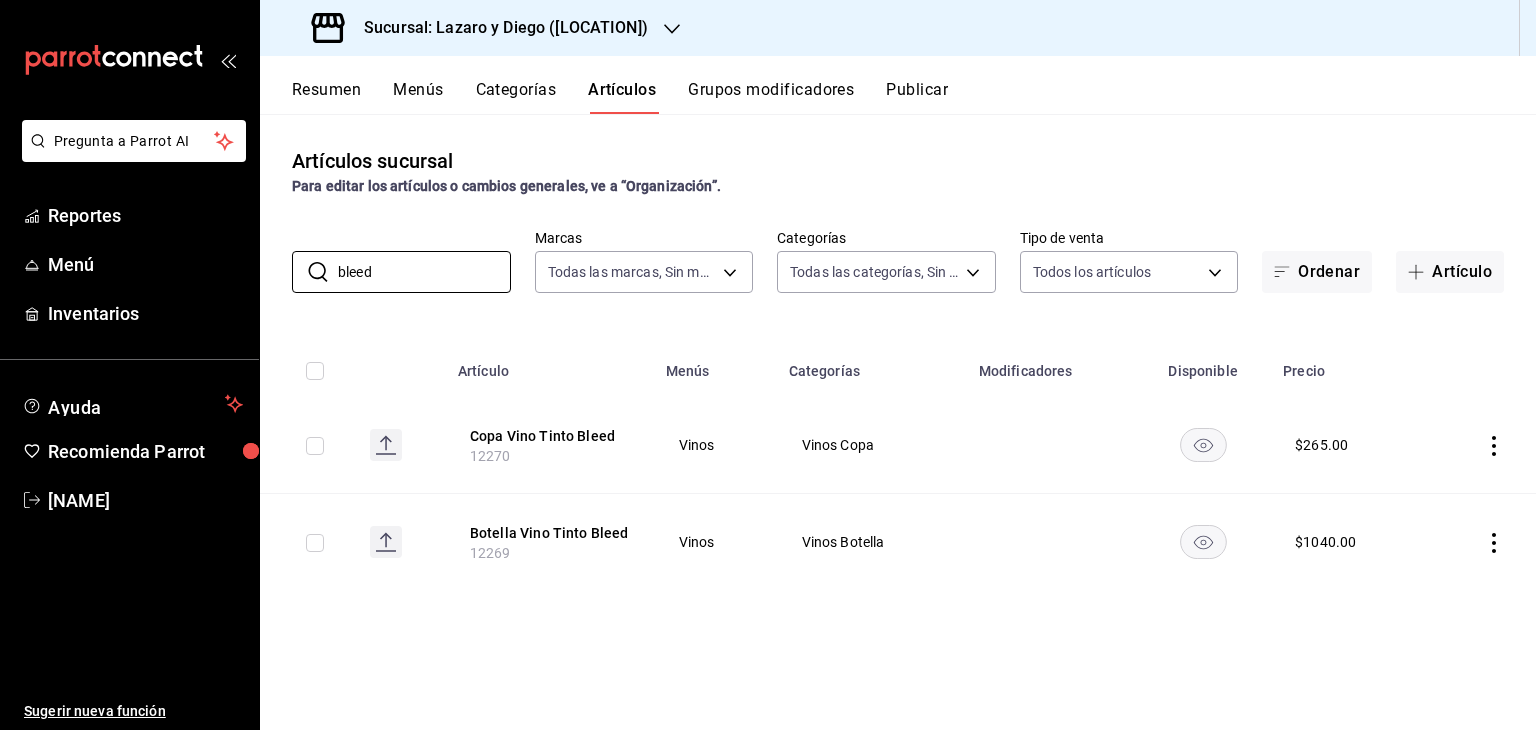 type on "bleed" 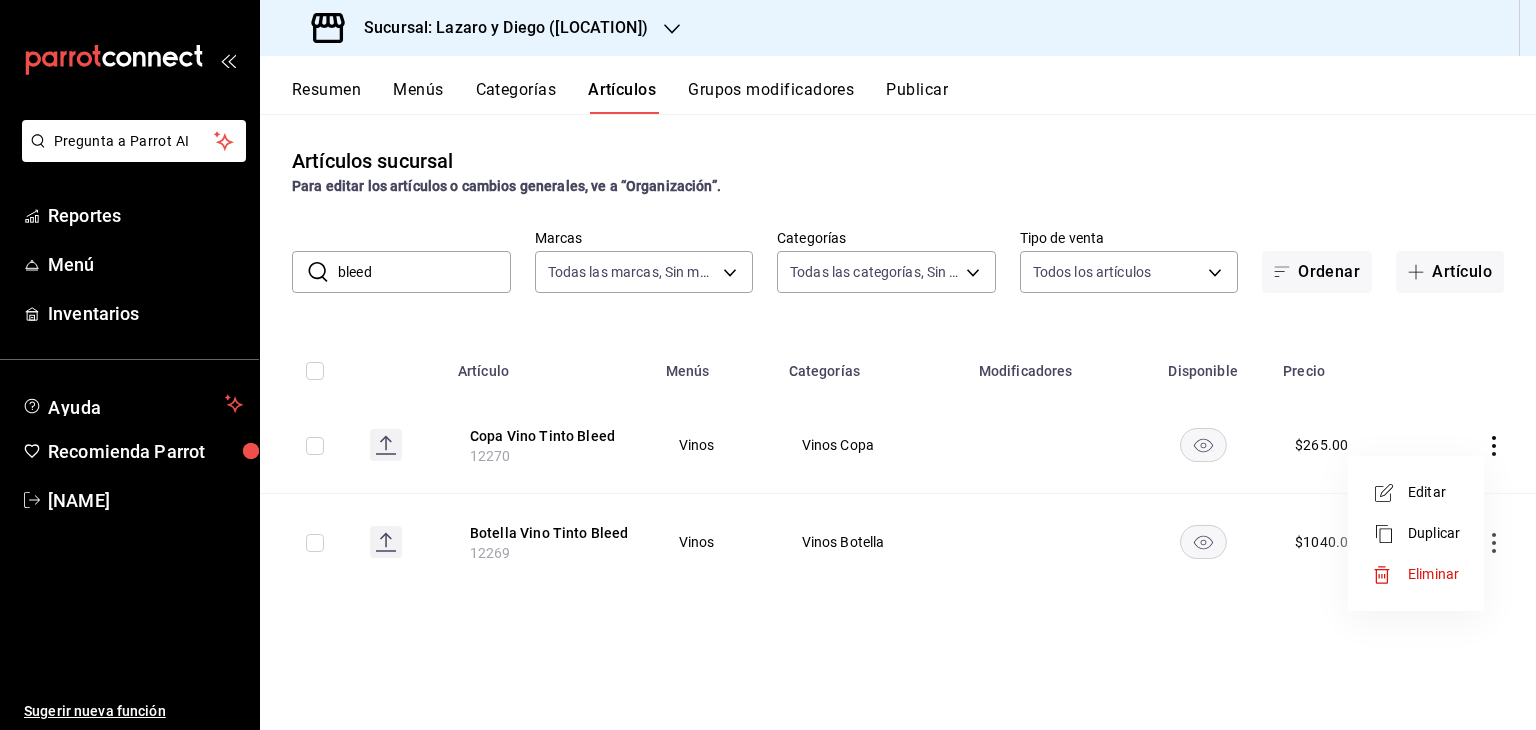 click at bounding box center [1390, 493] 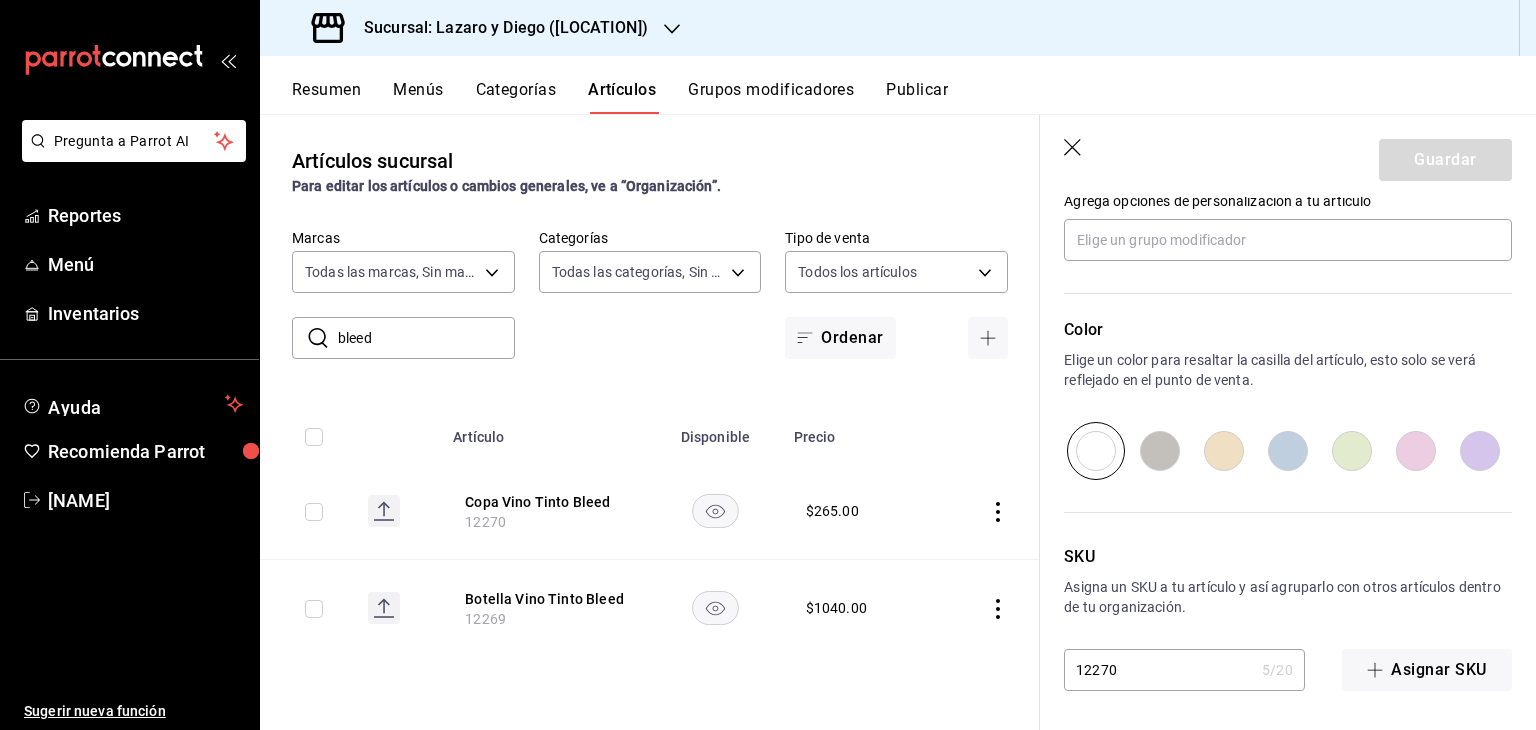 scroll, scrollTop: 334, scrollLeft: 0, axis: vertical 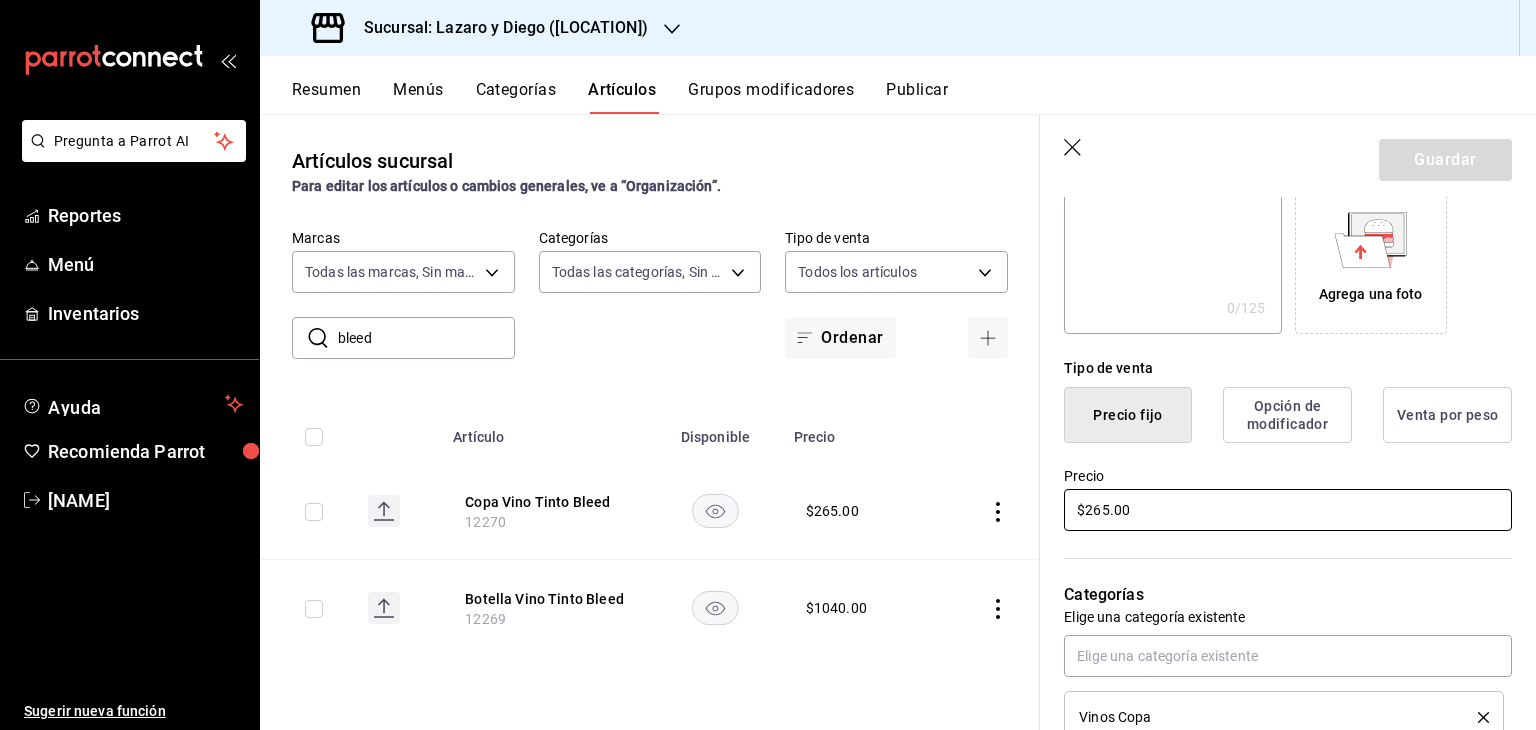 drag, startPoint x: 1141, startPoint y: 523, endPoint x: 929, endPoint y: 518, distance: 212.05896 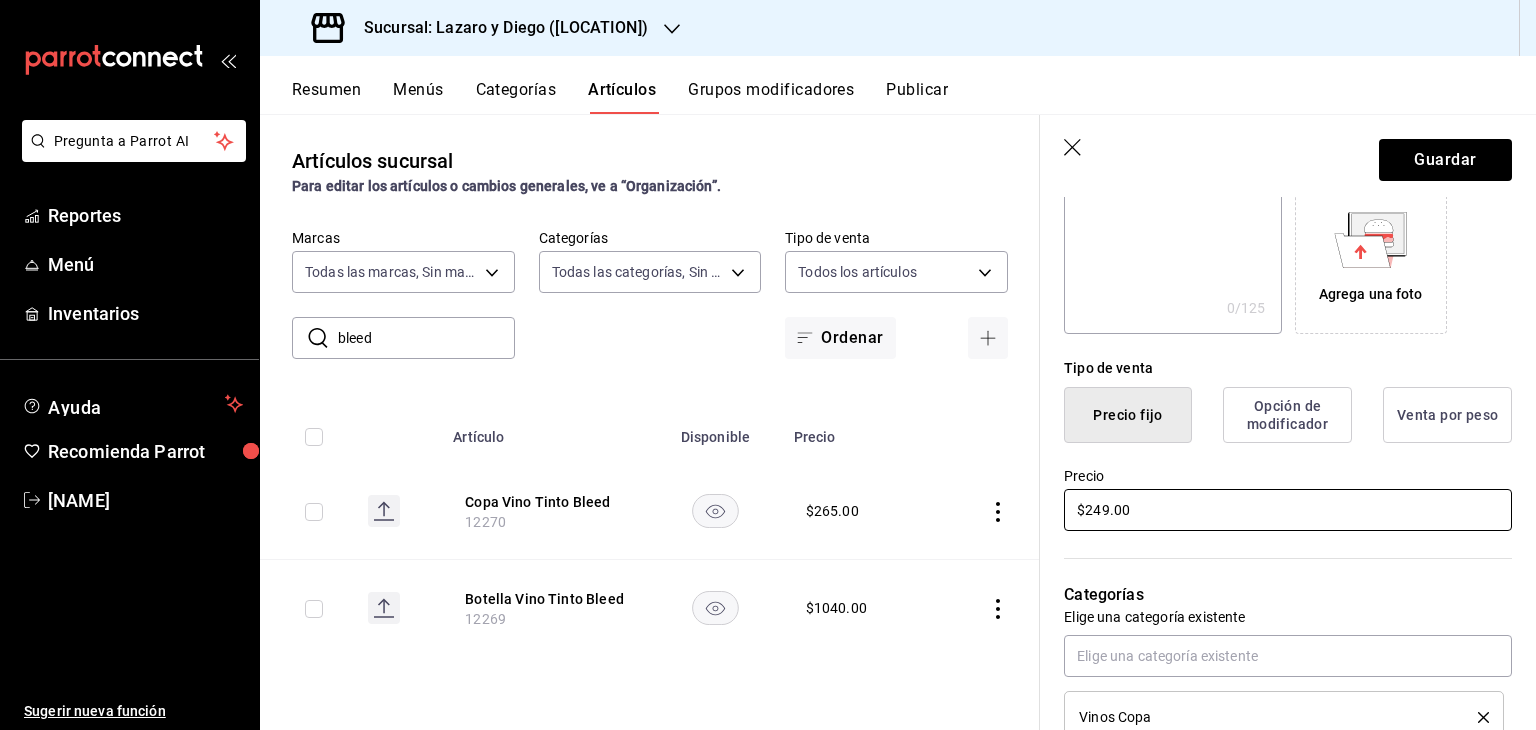 type on "$249.00" 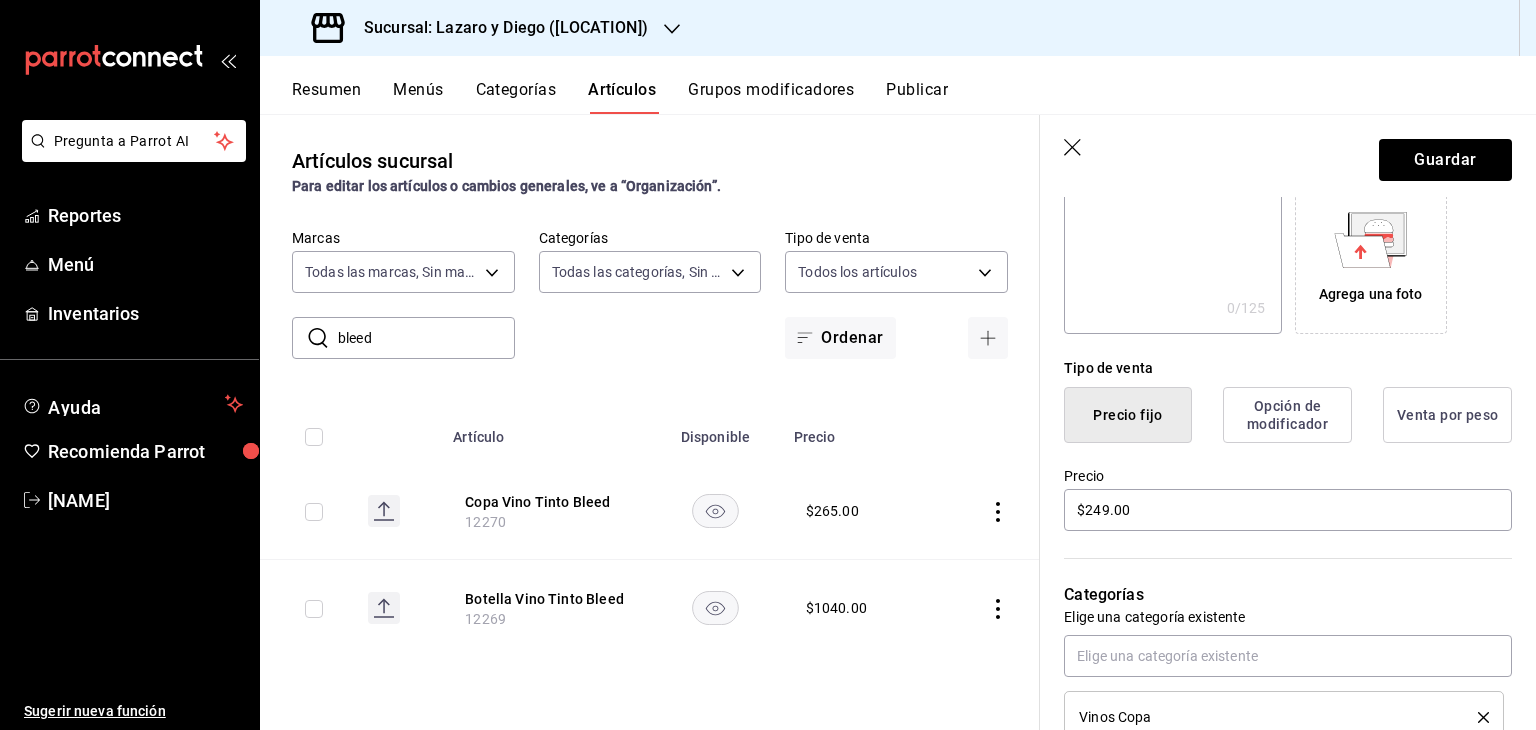 click on "Guardar" at bounding box center (1288, 156) 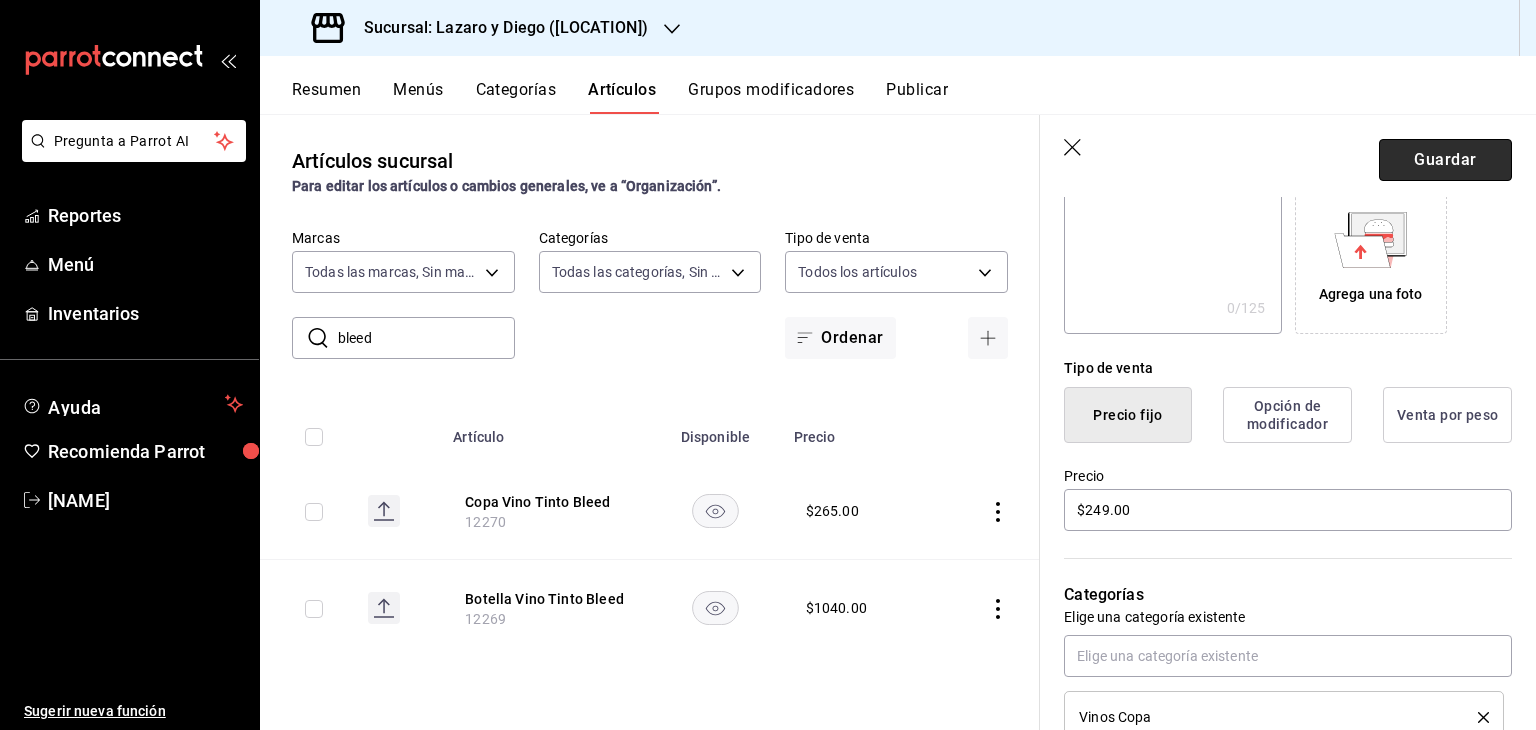 click on "Guardar" at bounding box center [1445, 160] 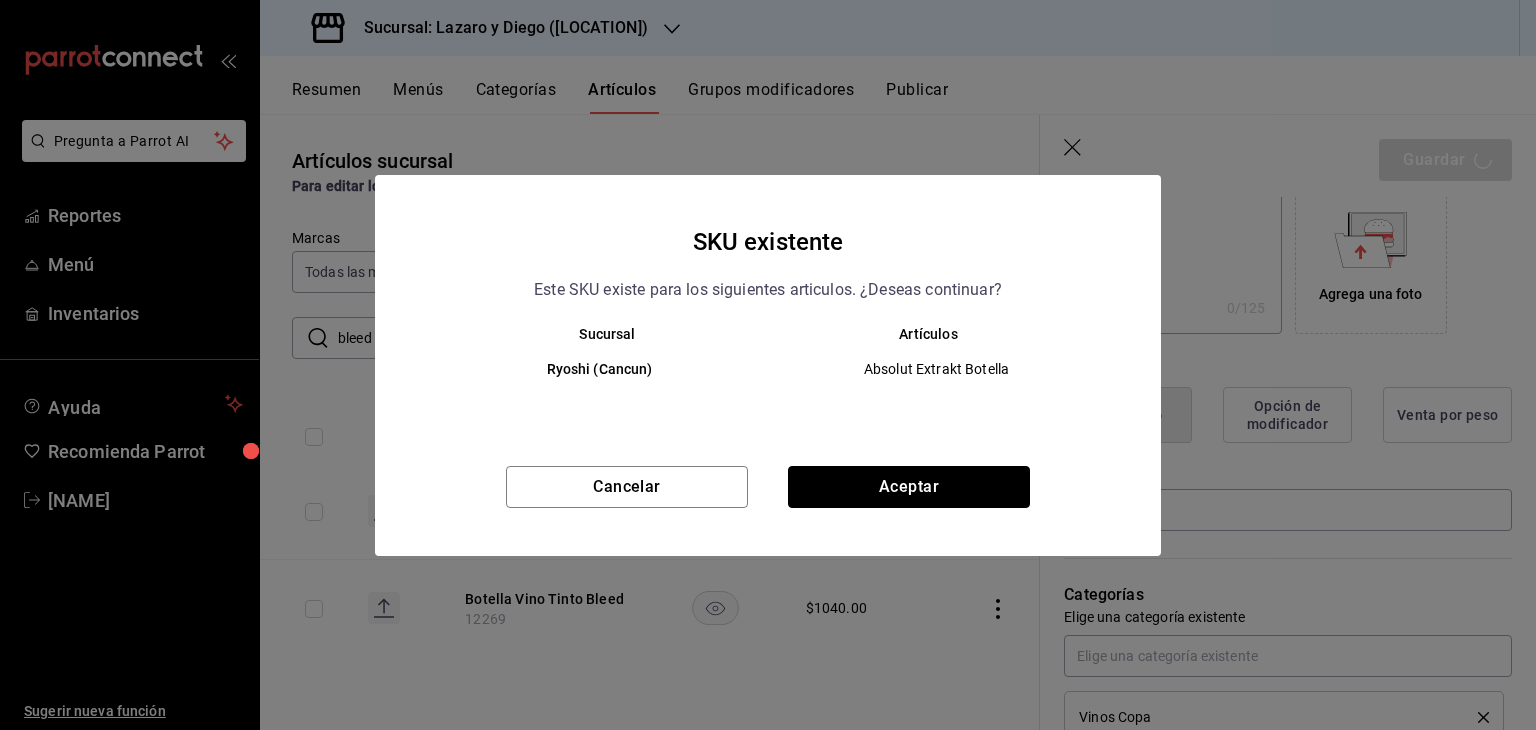 click on "Aceptar" at bounding box center [909, 487] 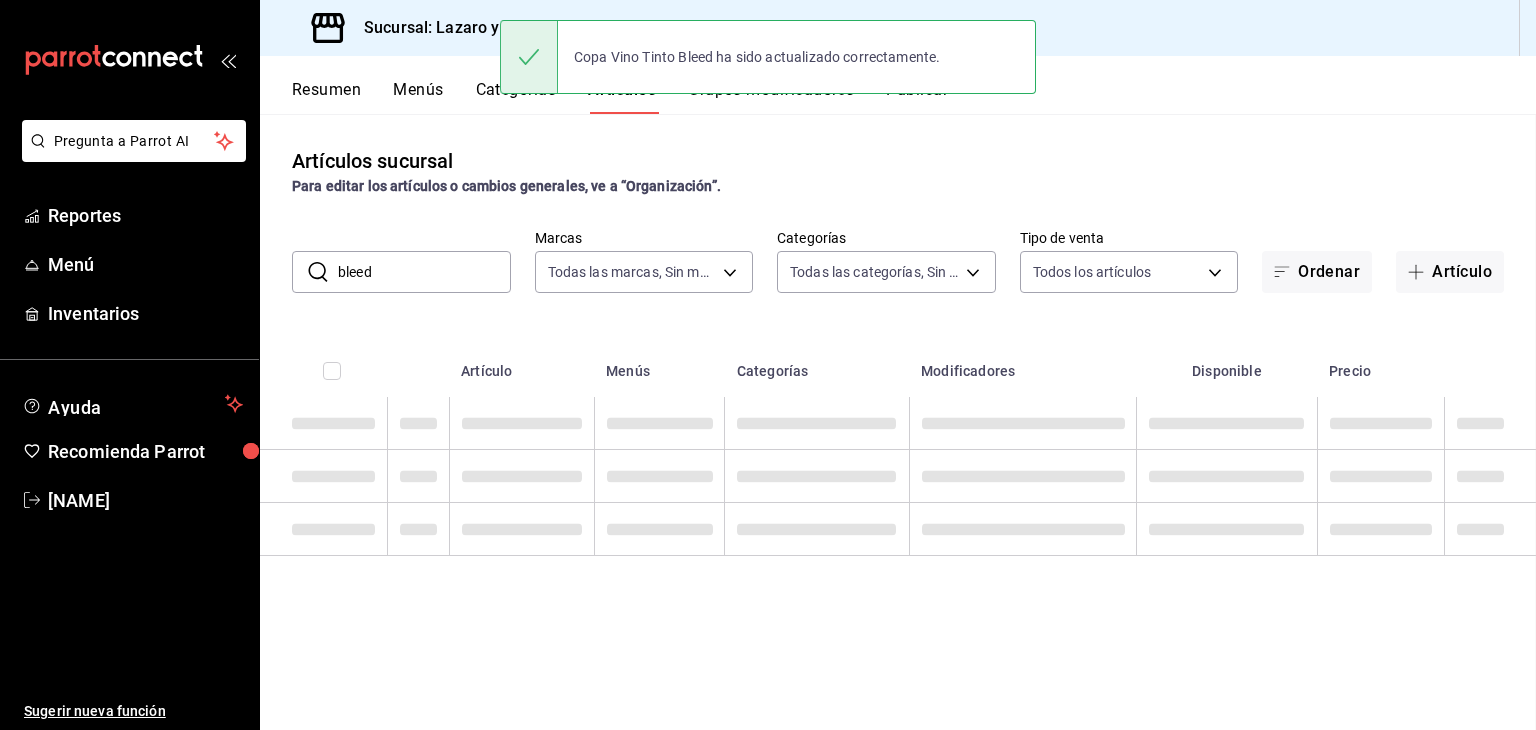 scroll, scrollTop: 0, scrollLeft: 0, axis: both 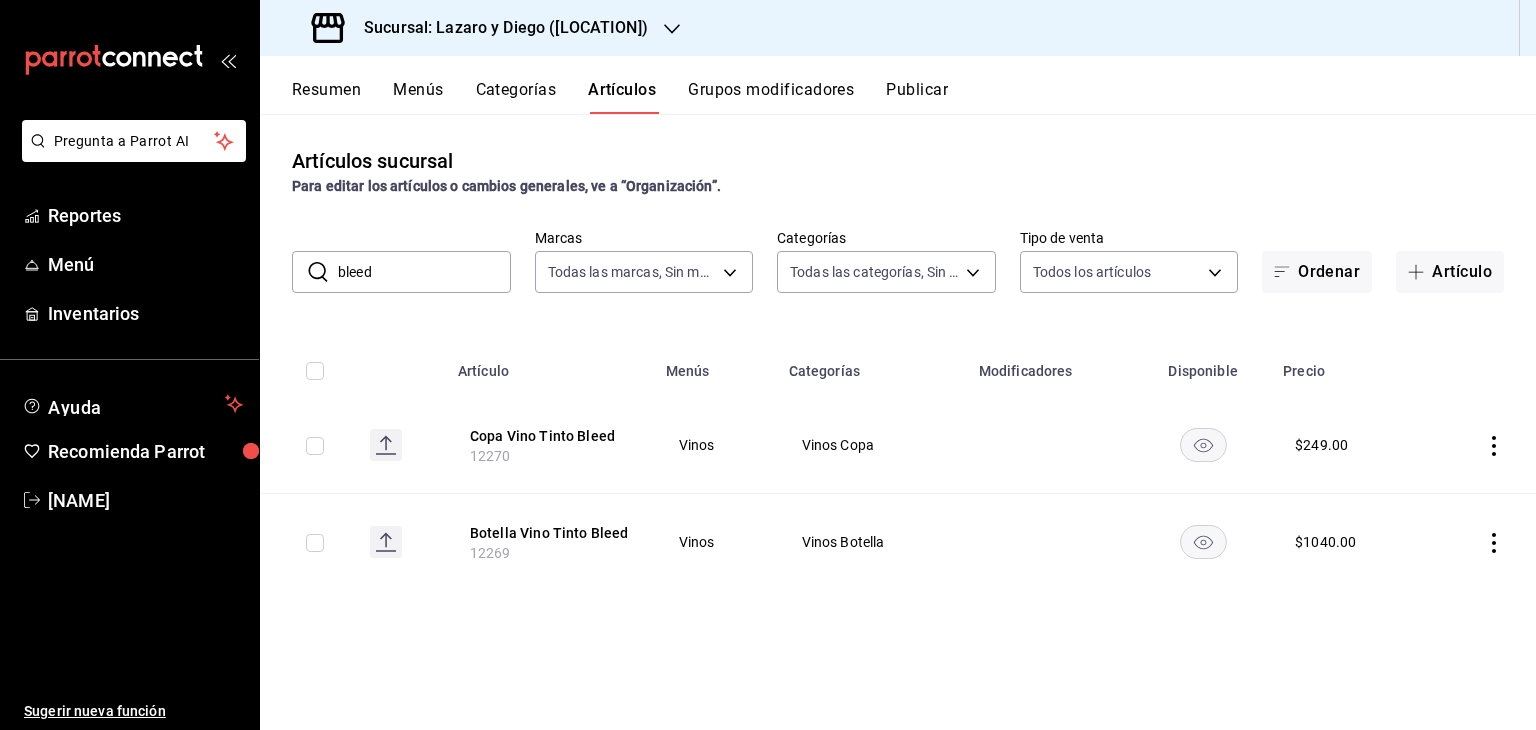 click on "Resumen Menús Categorías Artículos Grupos modificadores Publicar" at bounding box center [914, 97] 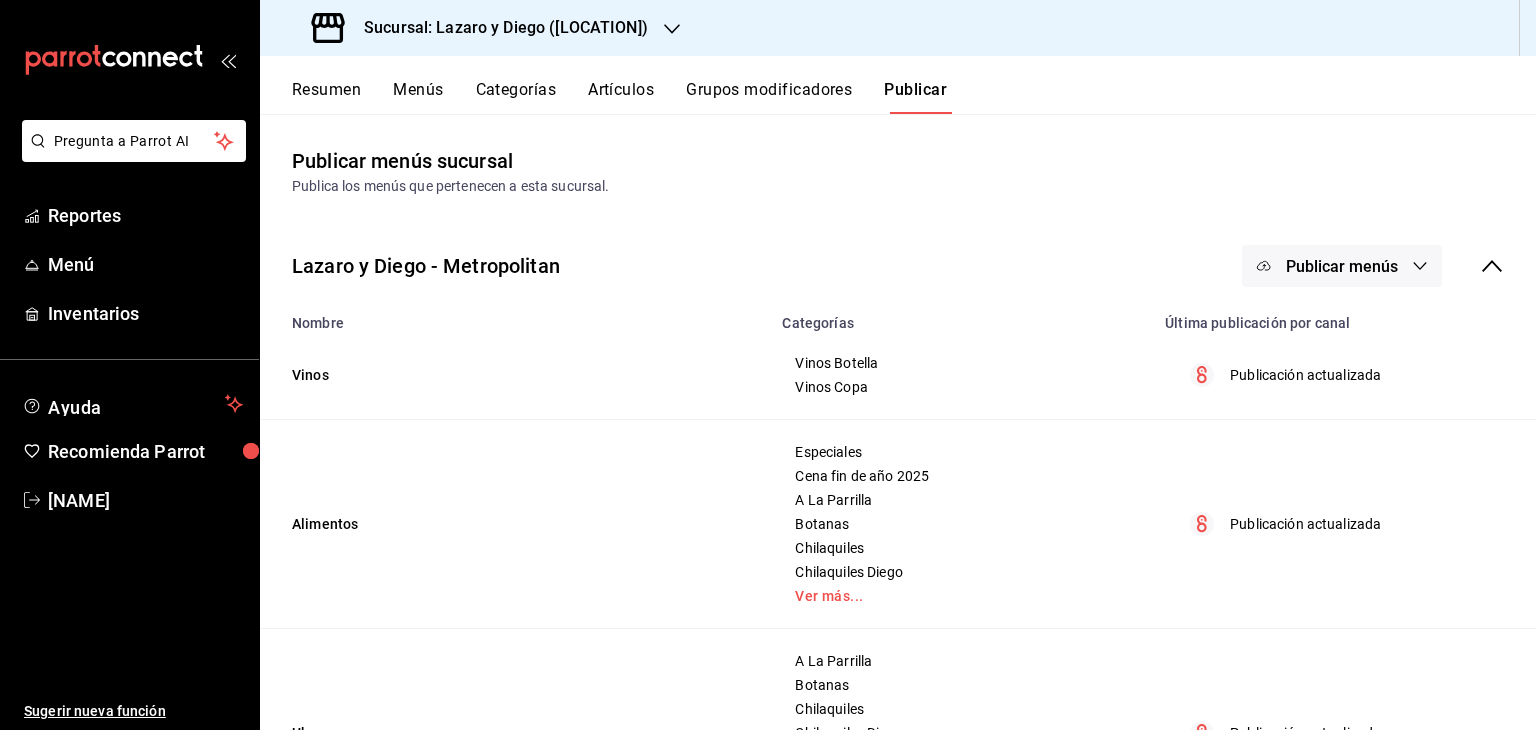 click on "Publicar menús" at bounding box center [1342, 266] 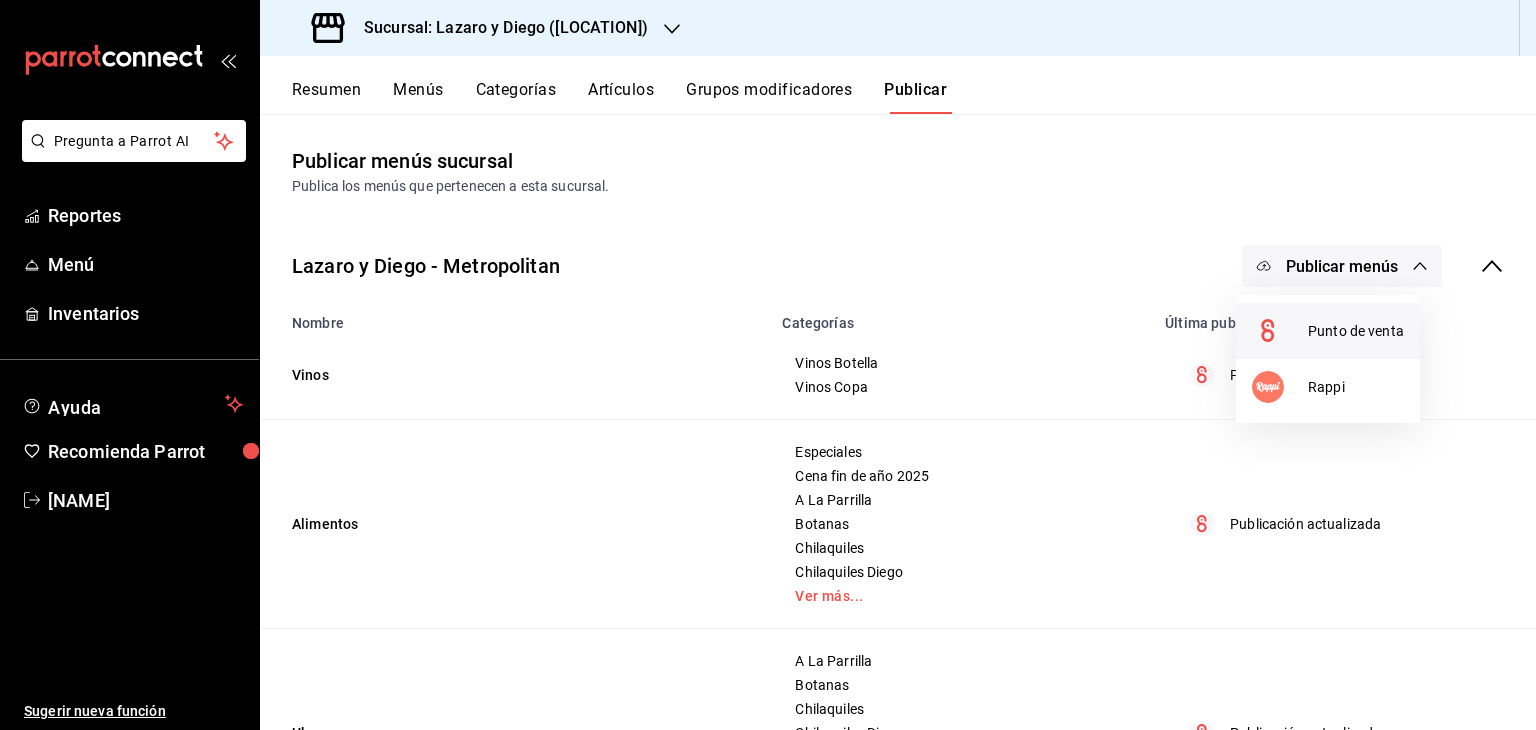 click on "Punto de venta" at bounding box center [1328, 331] 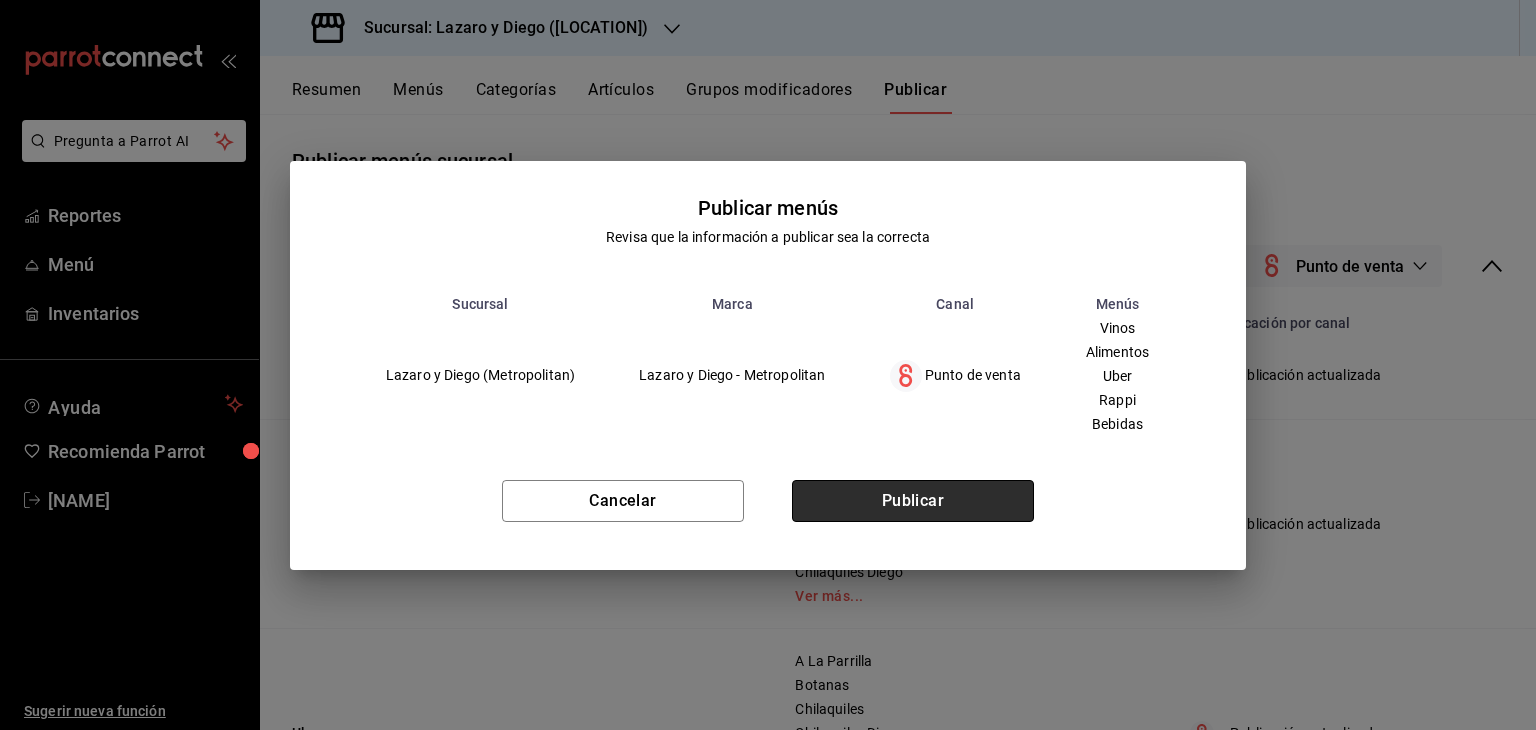 click on "Publicar" at bounding box center (913, 501) 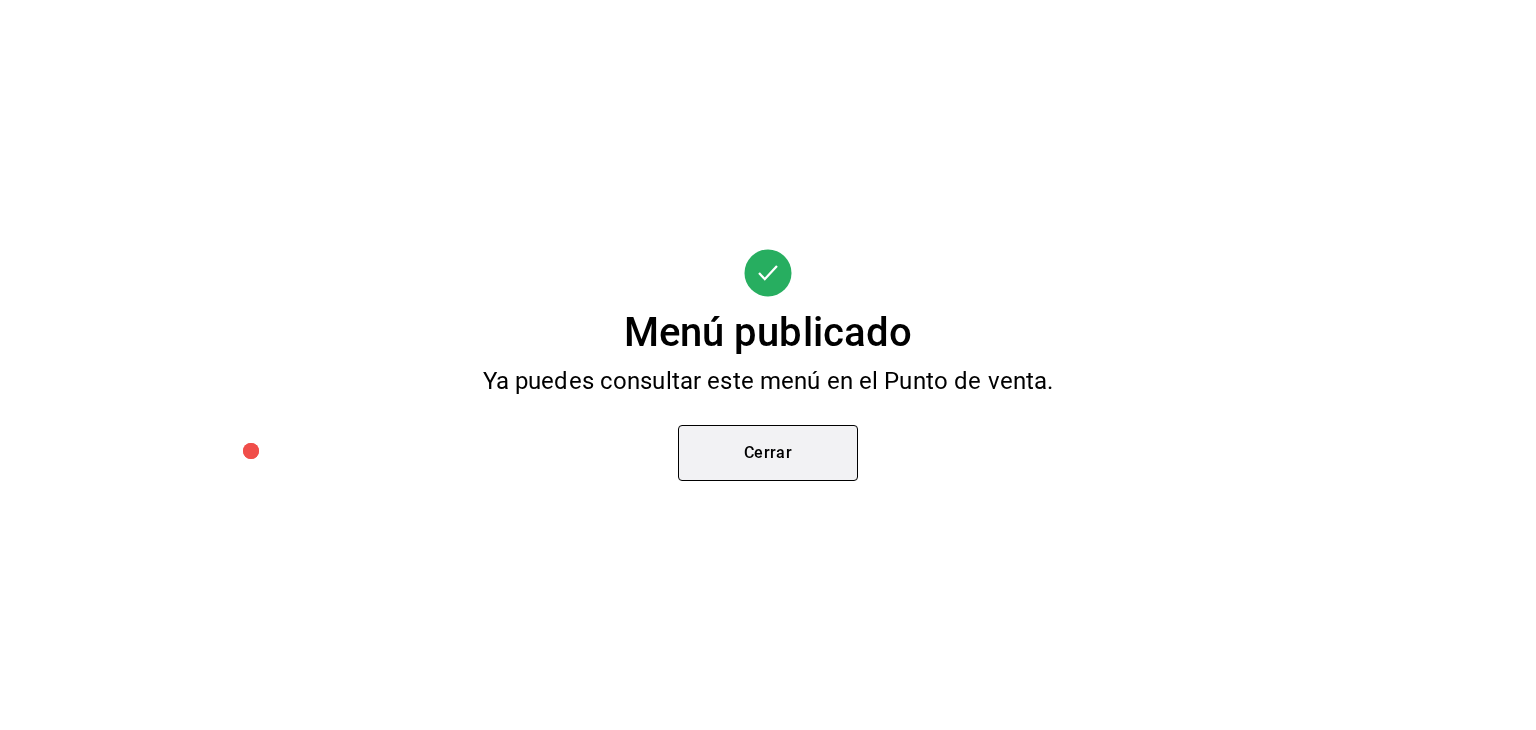 click on "Cerrar" at bounding box center [768, 453] 